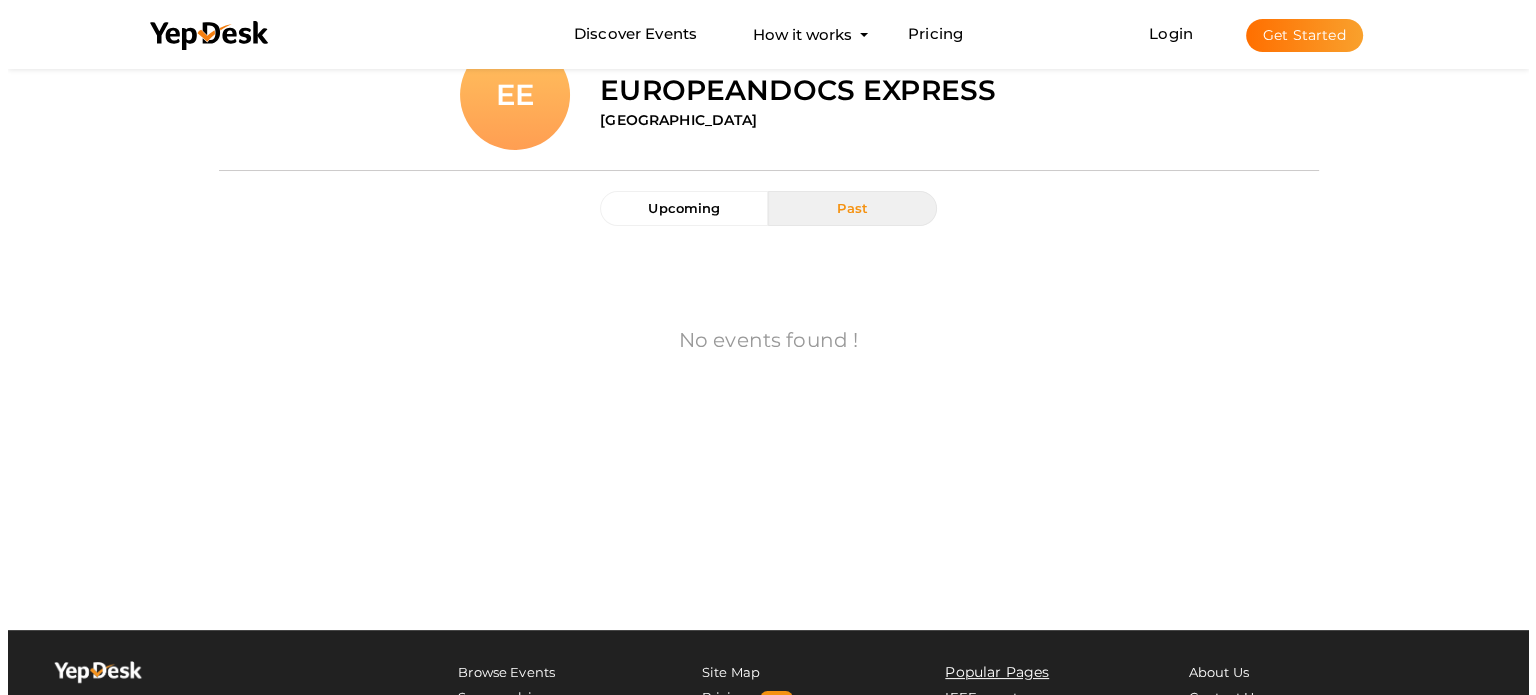 scroll, scrollTop: 64, scrollLeft: 0, axis: vertical 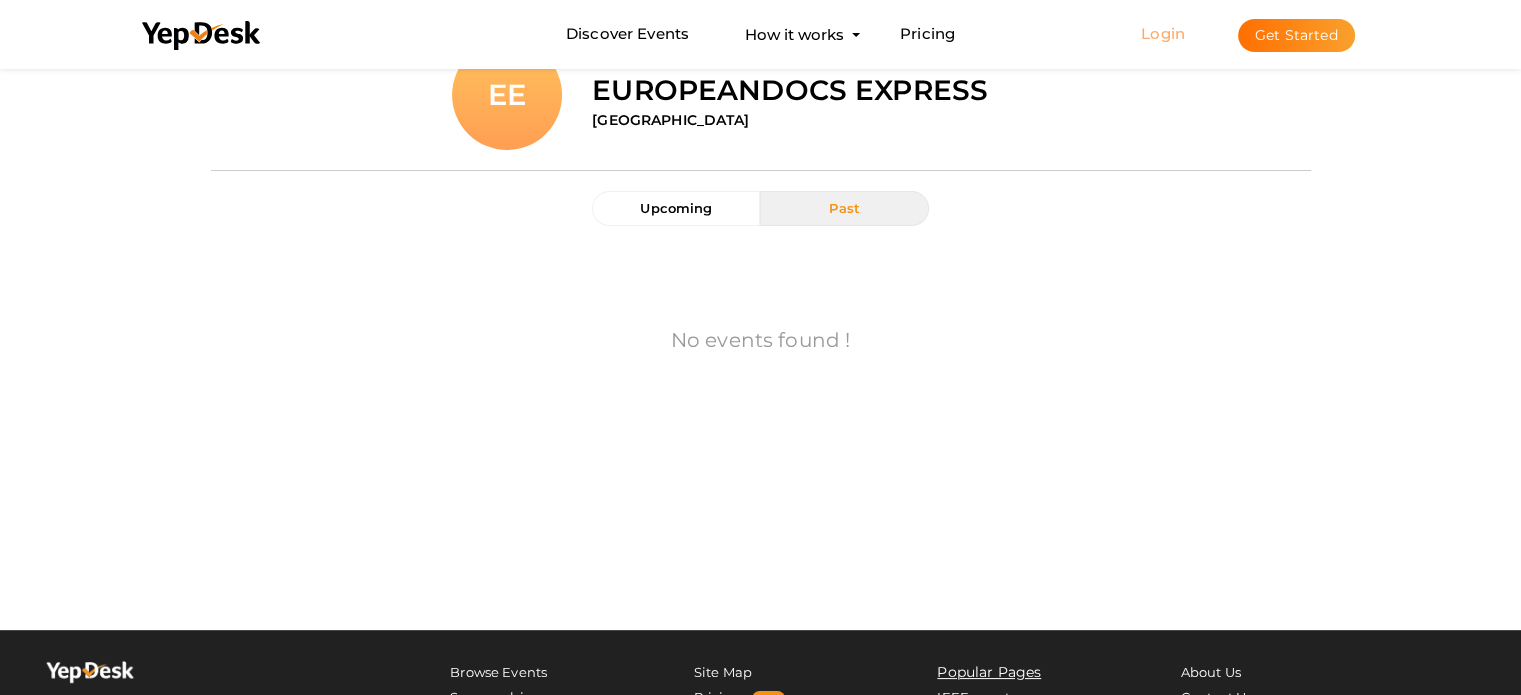 click on "Login" at bounding box center [1163, 33] 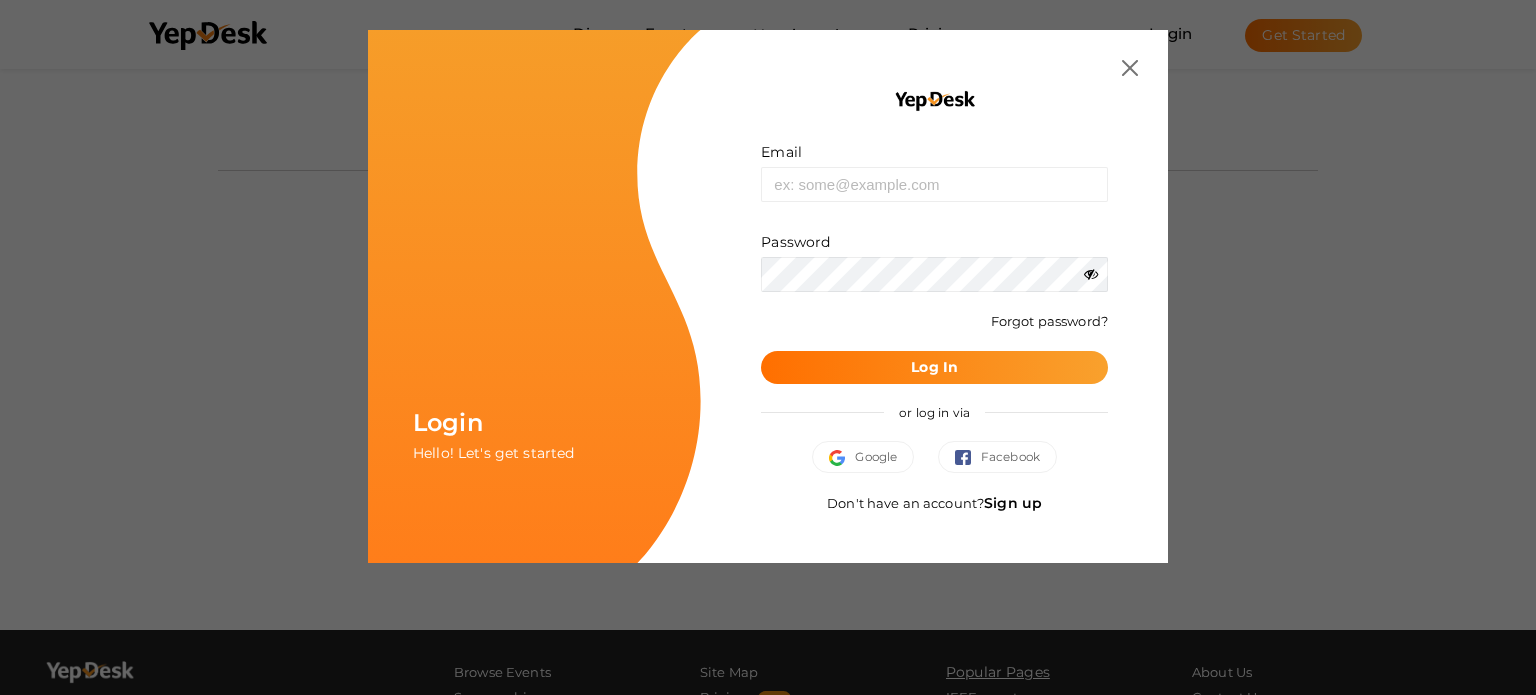 click on "Sign up" at bounding box center [1013, 503] 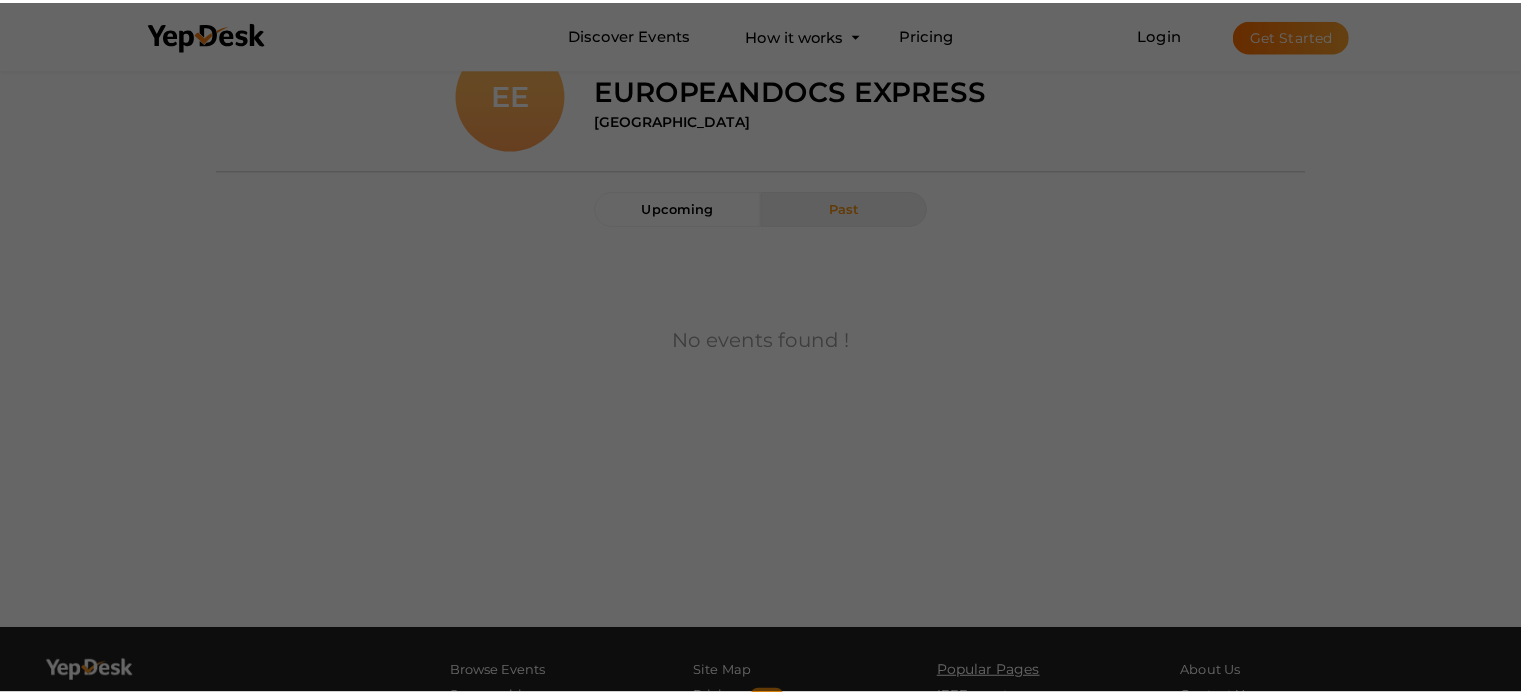 scroll, scrollTop: 0, scrollLeft: 0, axis: both 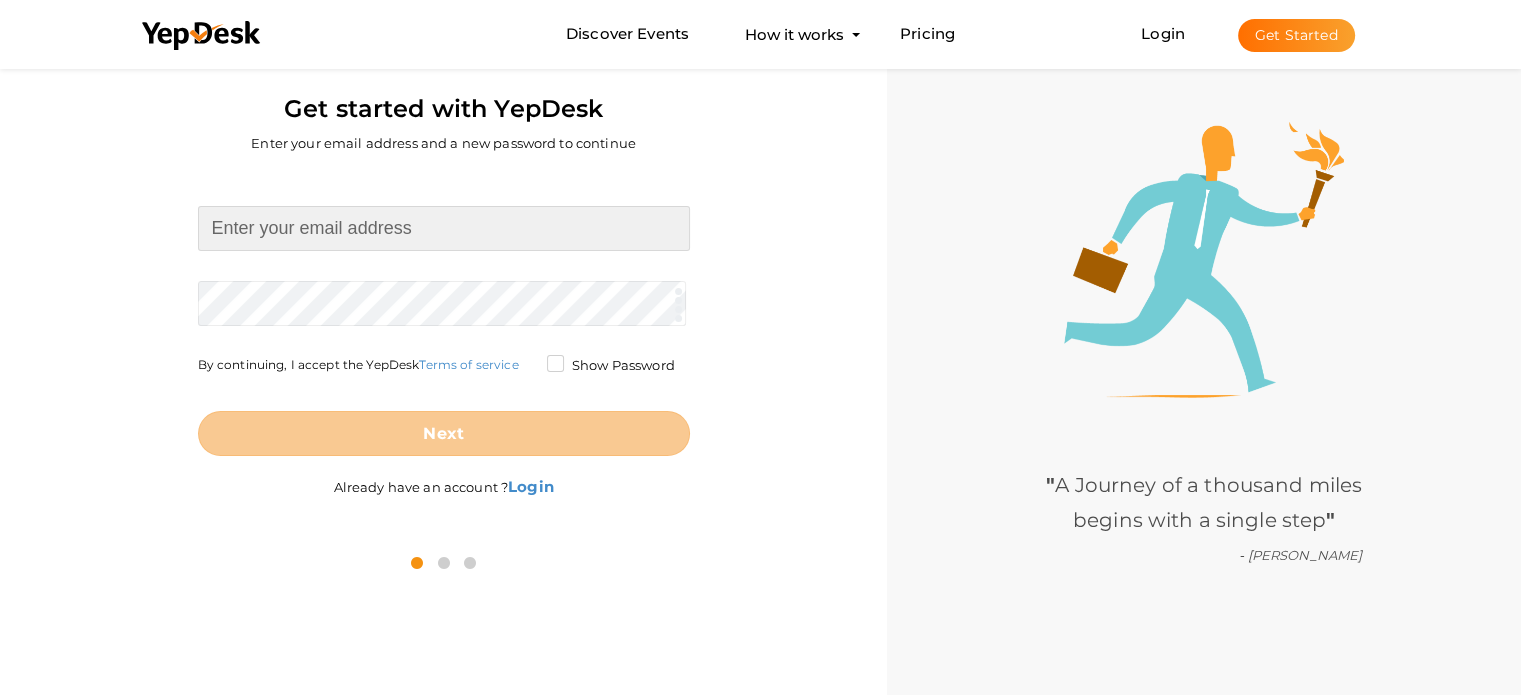 click at bounding box center [444, 228] 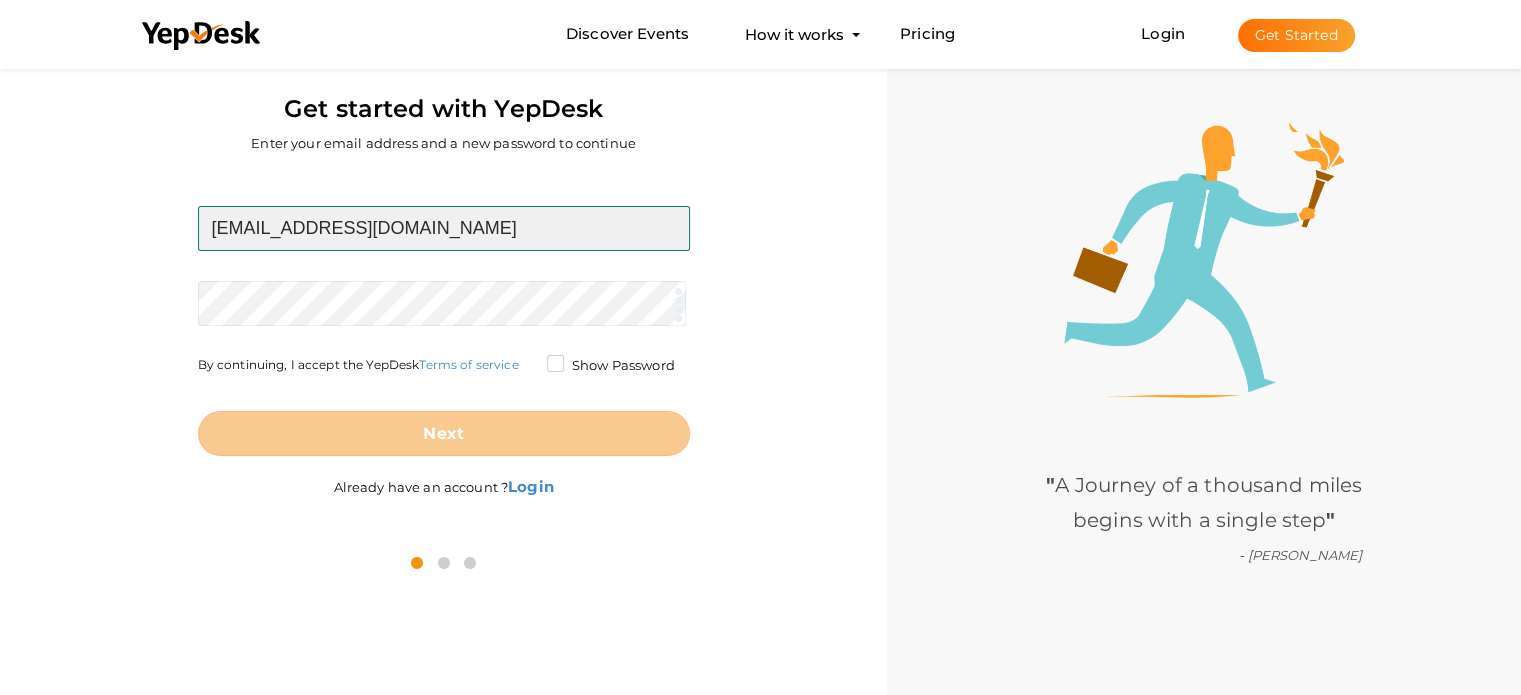 type on "[EMAIL_ADDRESS][DOMAIN_NAME]" 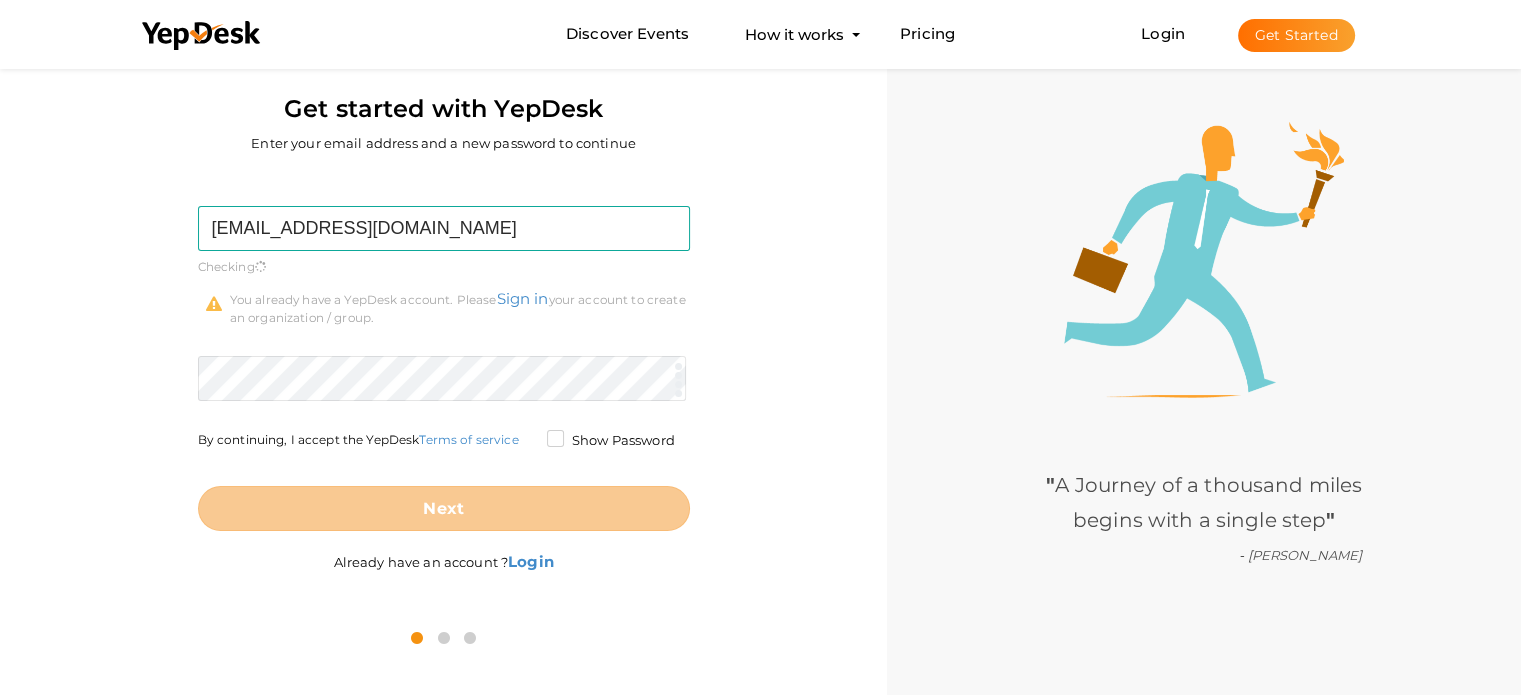 click on "[EMAIL_ADDRESS][DOMAIN_NAME]   Required.
Invalid
email.   Checking
You already have a YepDesk
account. Please  Sign in  your account to create
an organization / group.
Required.
Passwords must be between 4 and 20 characters.
Show Password
By continuing, I accept the YepDesk  Terms of
service
Next" at bounding box center [444, 368] 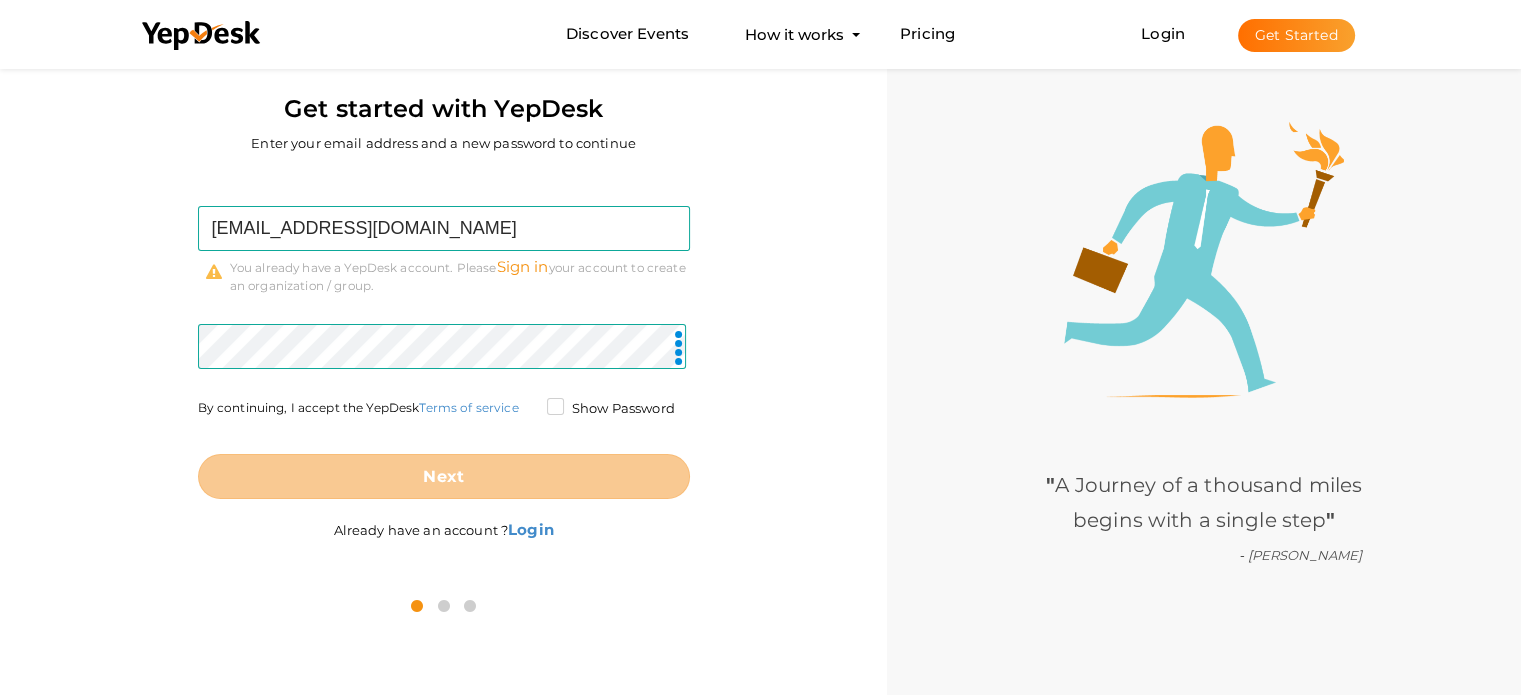 click on "Sign in" at bounding box center [523, 266] 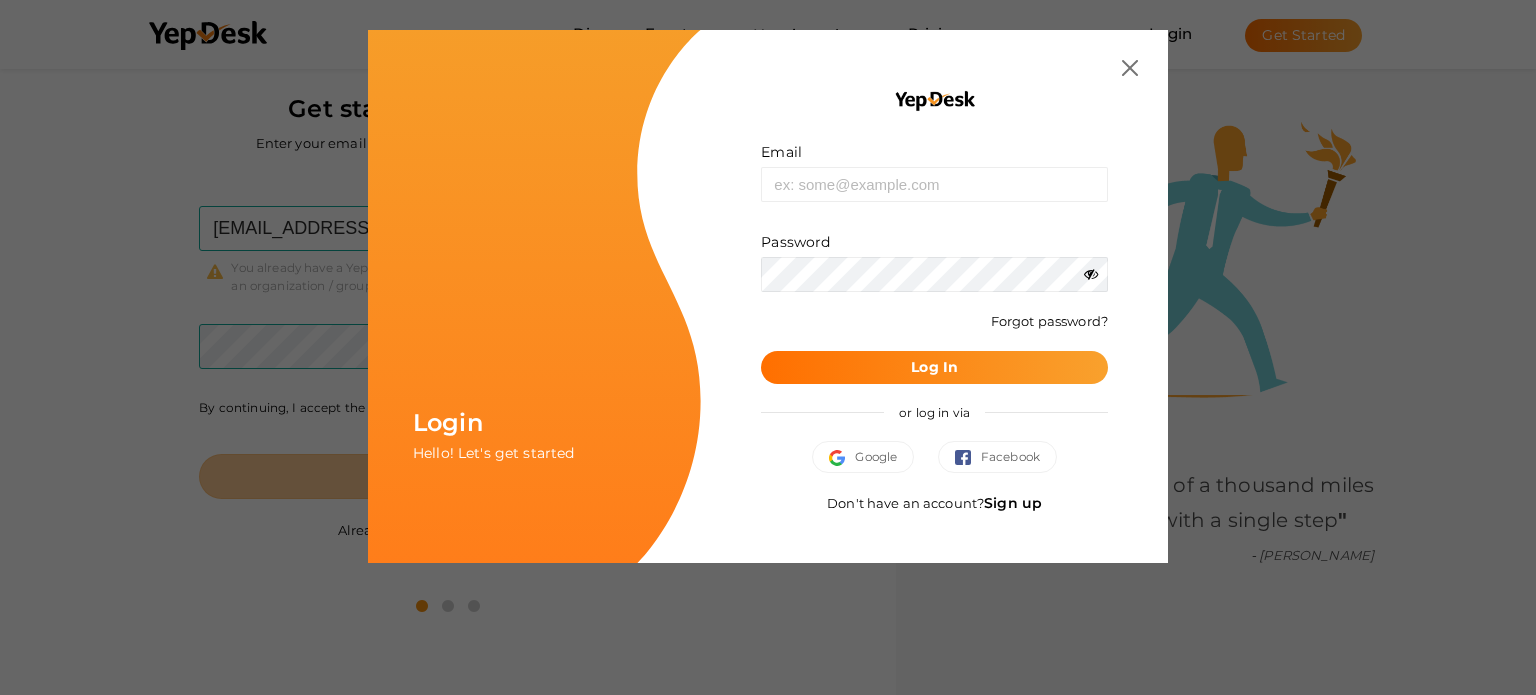click on "Email
Invalid
email." at bounding box center (934, 172) 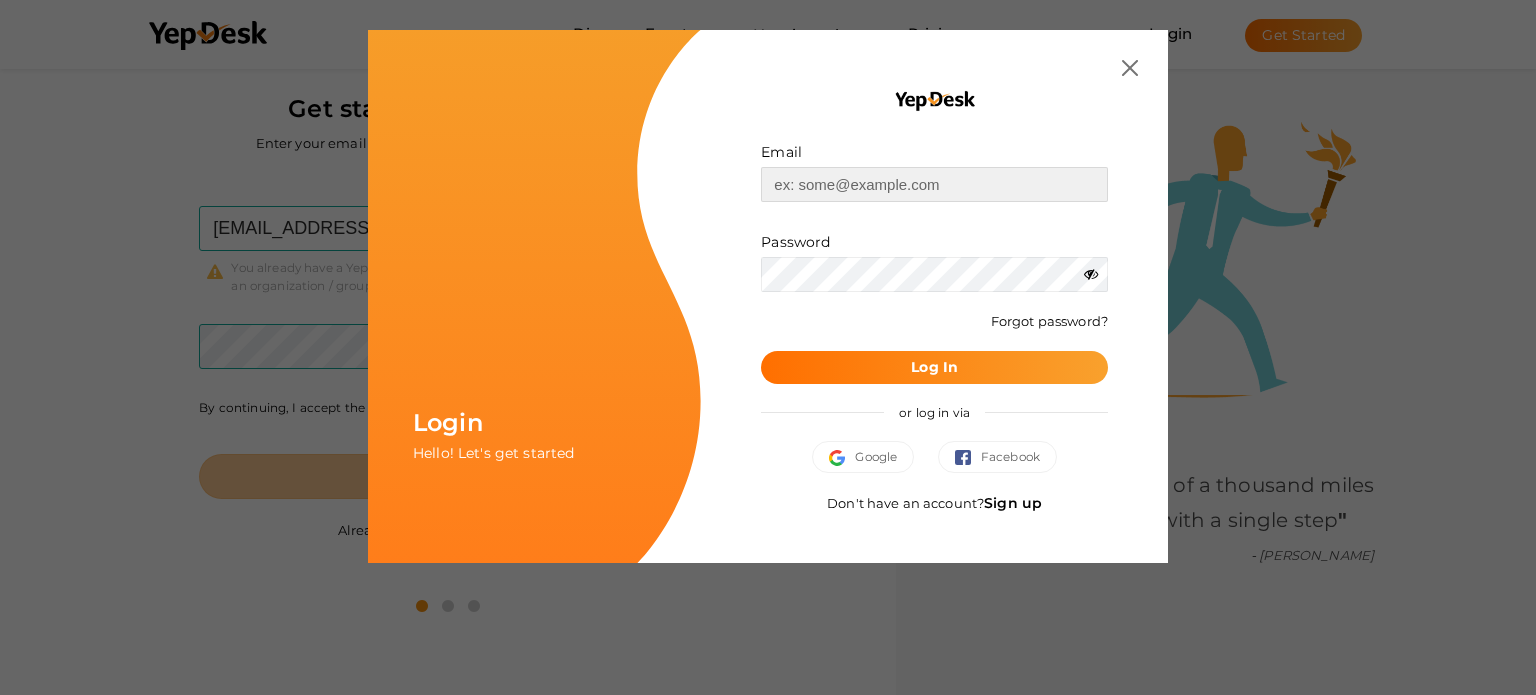 click at bounding box center (934, 184) 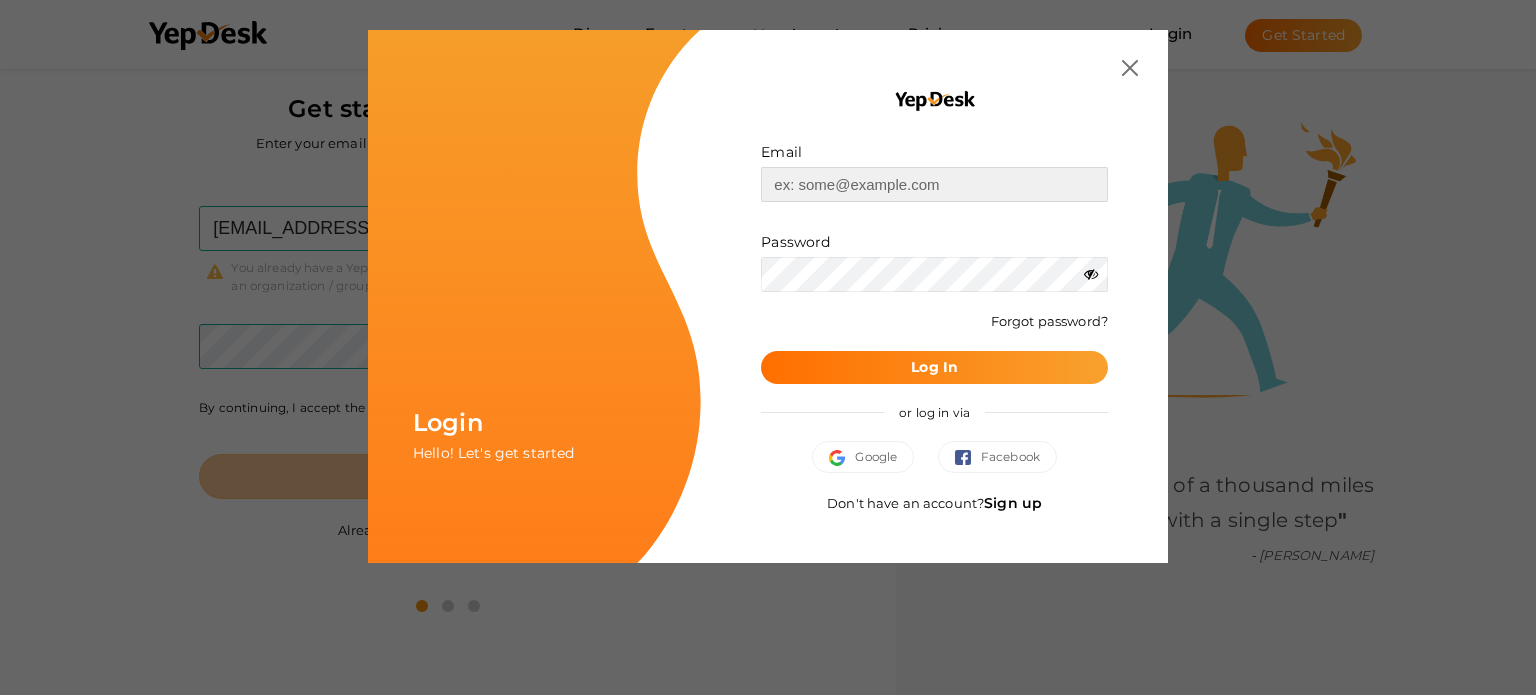 type on "[EMAIL_ADDRESS][DOMAIN_NAME]" 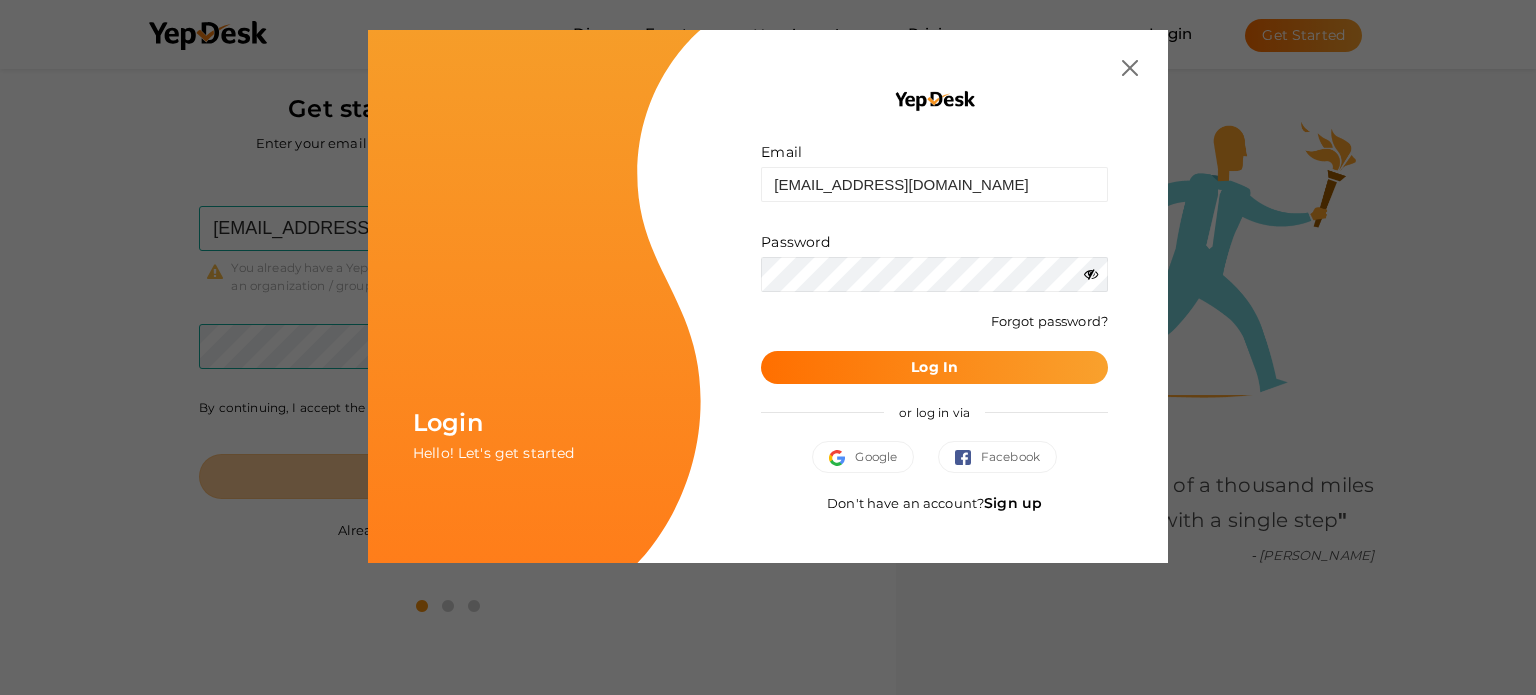 click on "Log In" at bounding box center [934, 367] 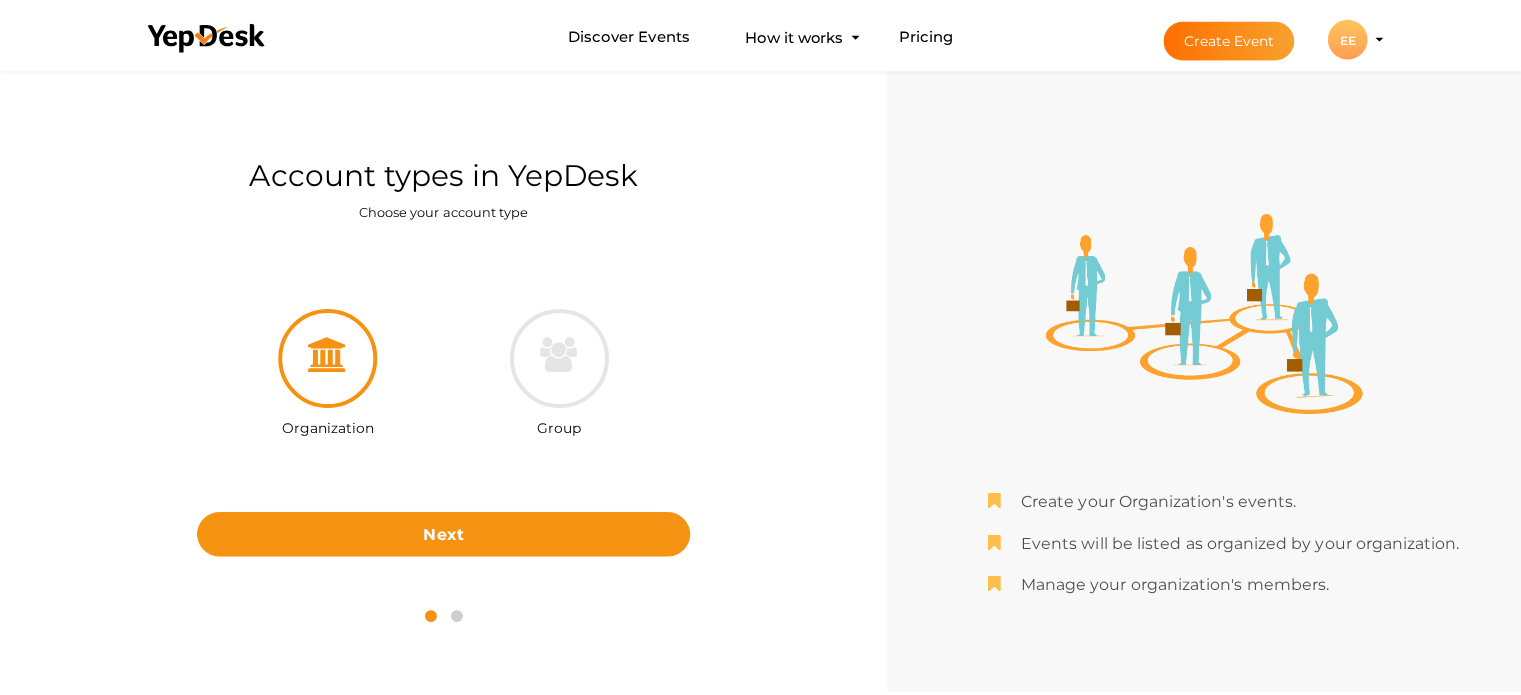 scroll, scrollTop: 64, scrollLeft: 0, axis: vertical 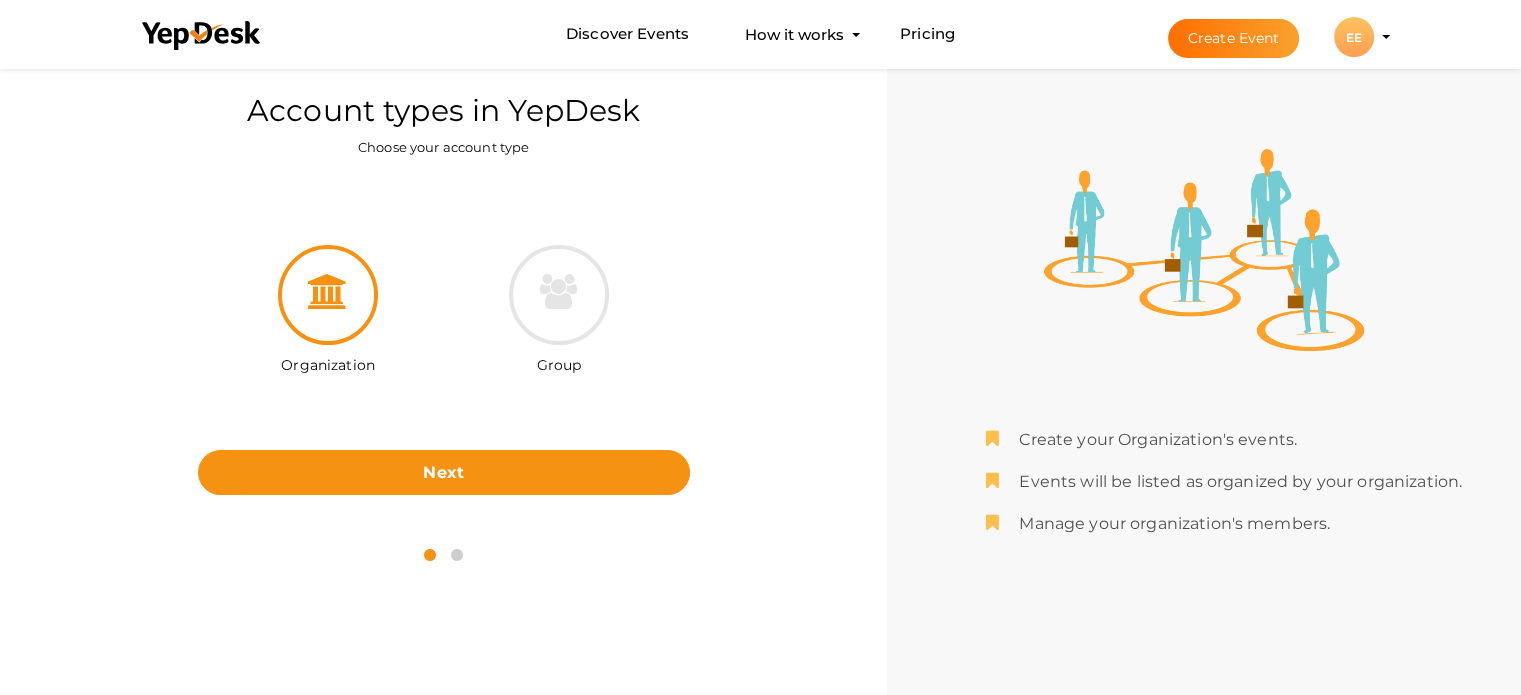 click on "EE" at bounding box center (1354, 37) 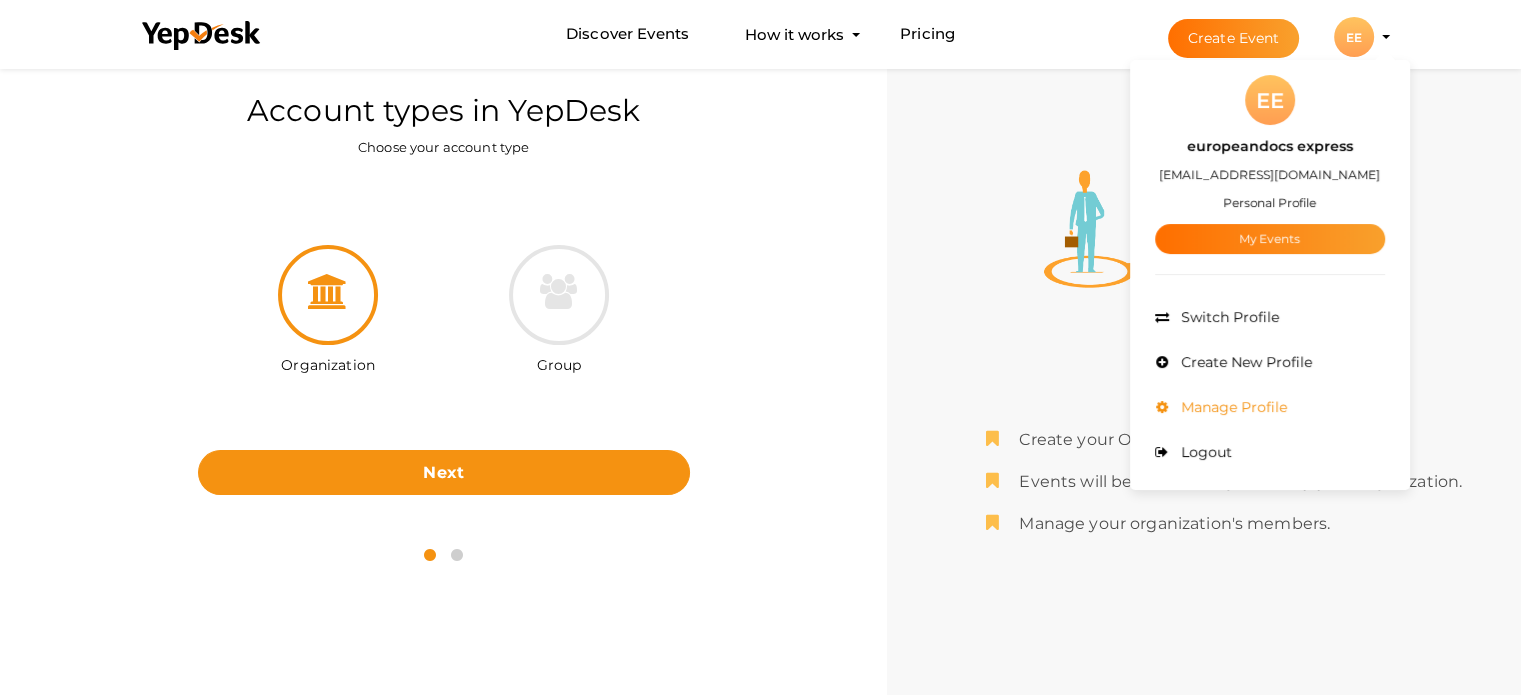 click on "Manage Profile" at bounding box center [1231, 407] 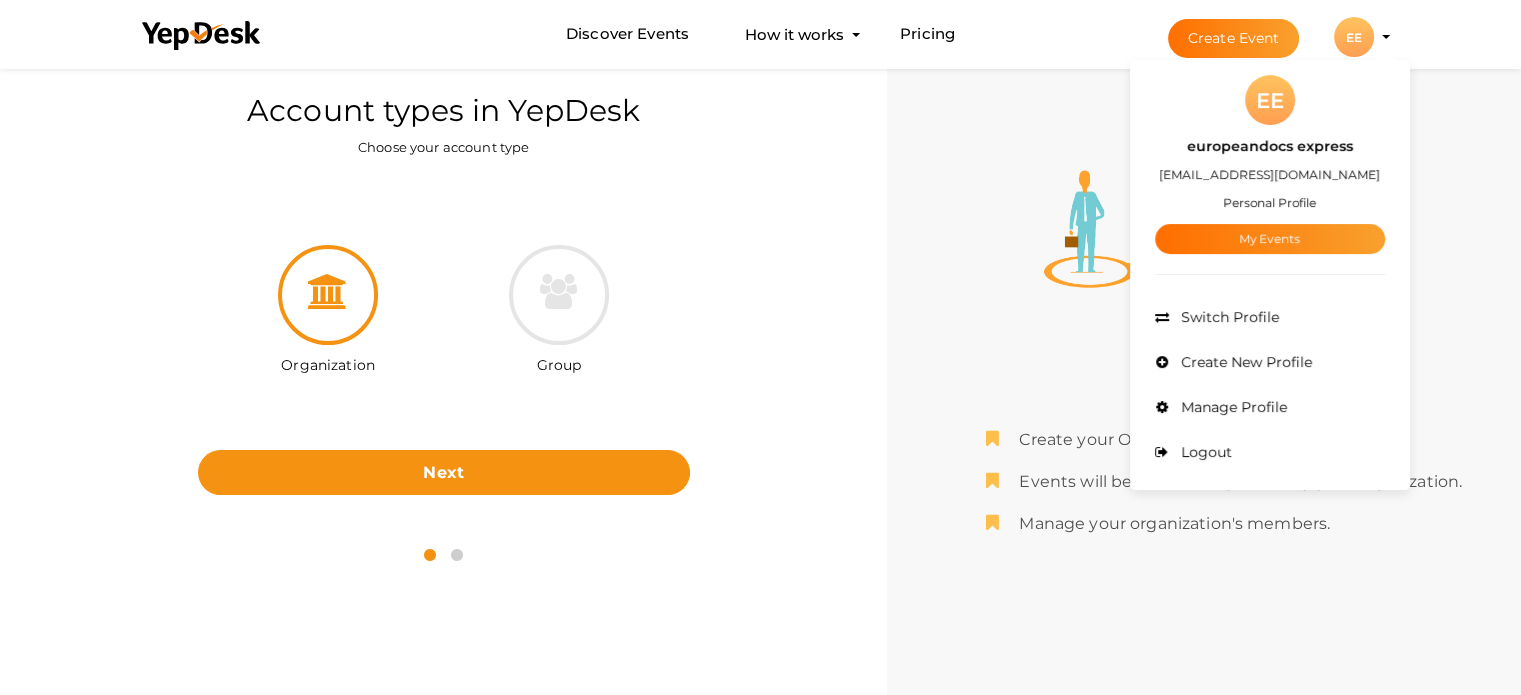 scroll, scrollTop: 0, scrollLeft: 0, axis: both 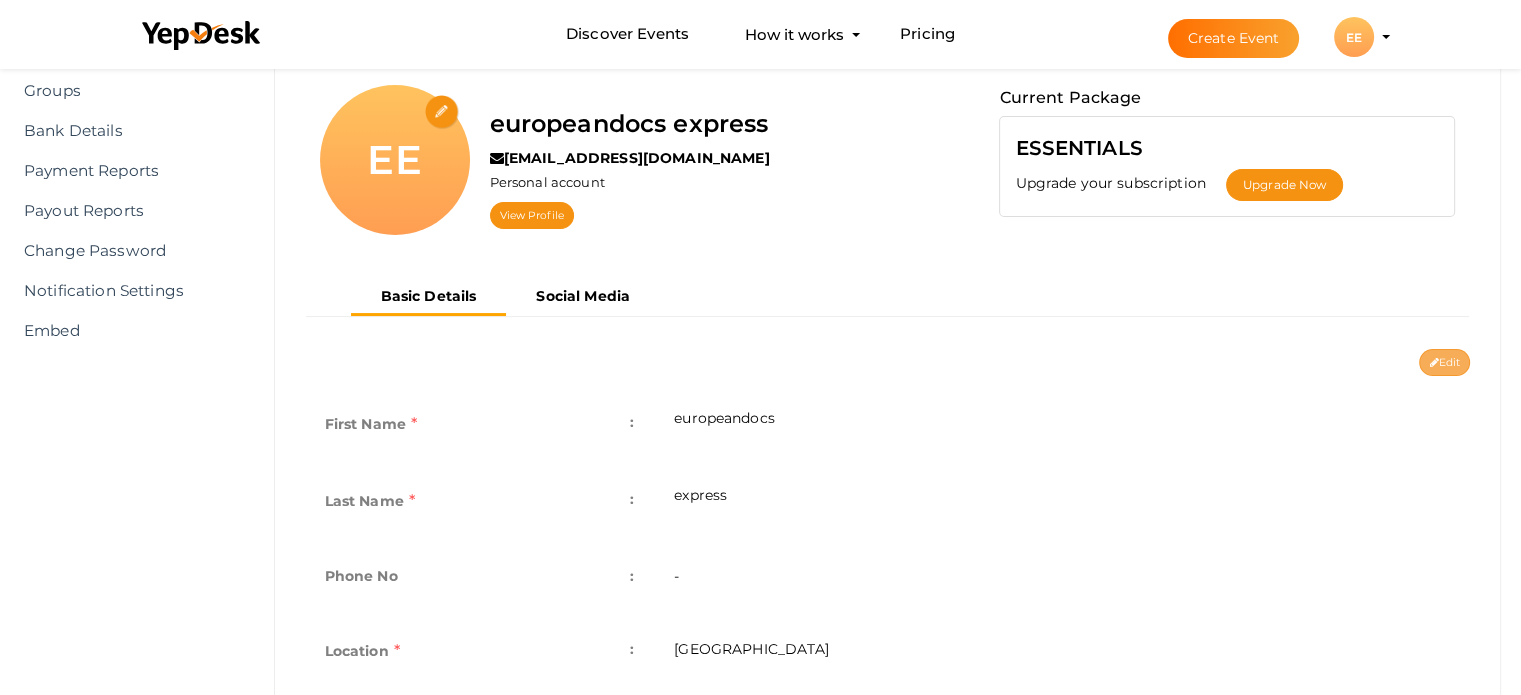click on "Edit" at bounding box center [1444, 362] 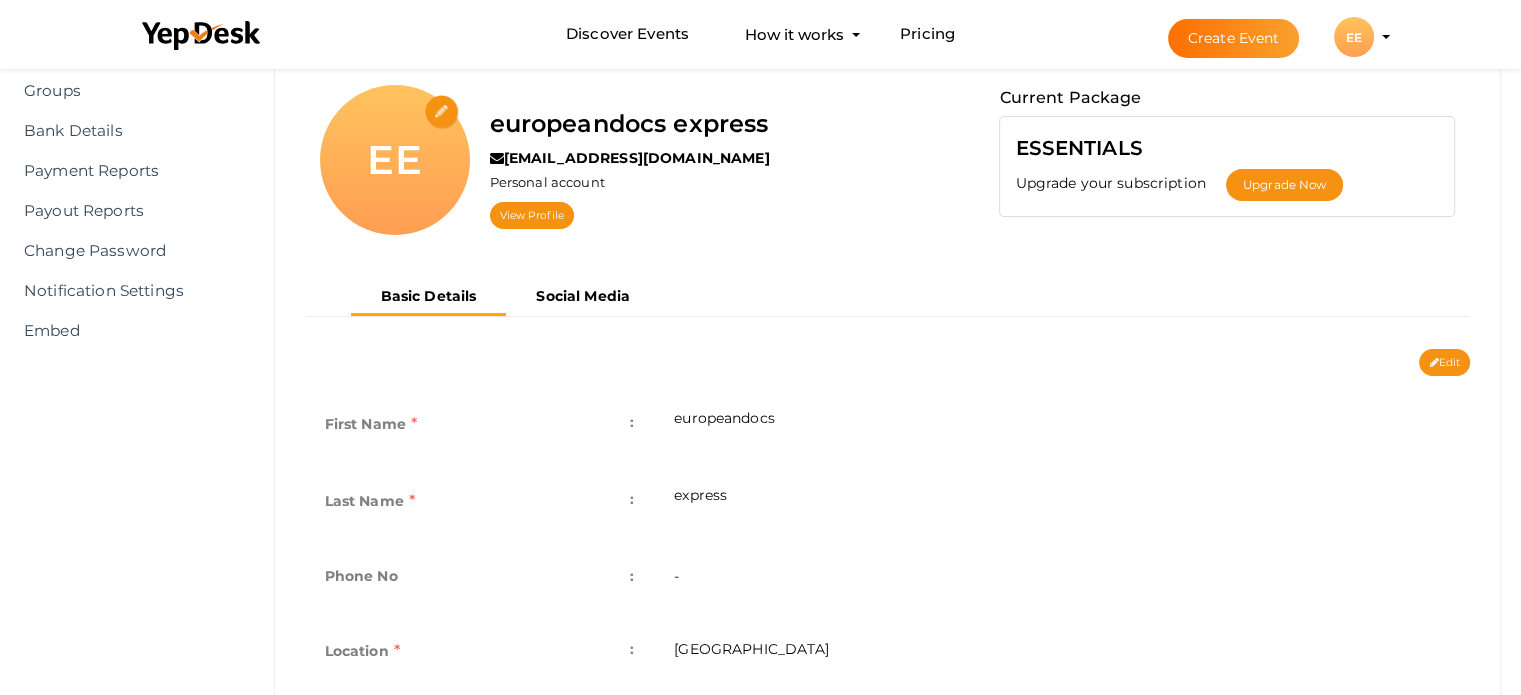 type on "europeandocs" 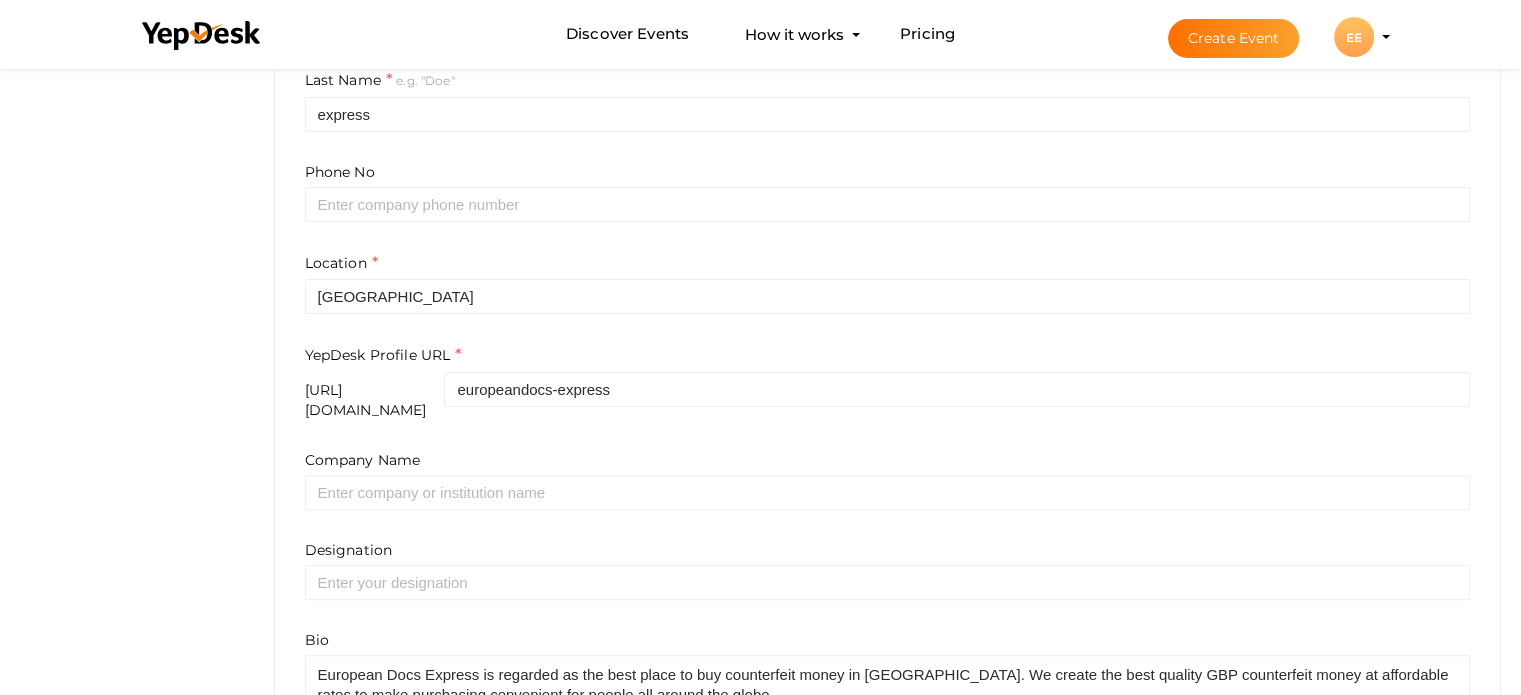 scroll, scrollTop: 681, scrollLeft: 0, axis: vertical 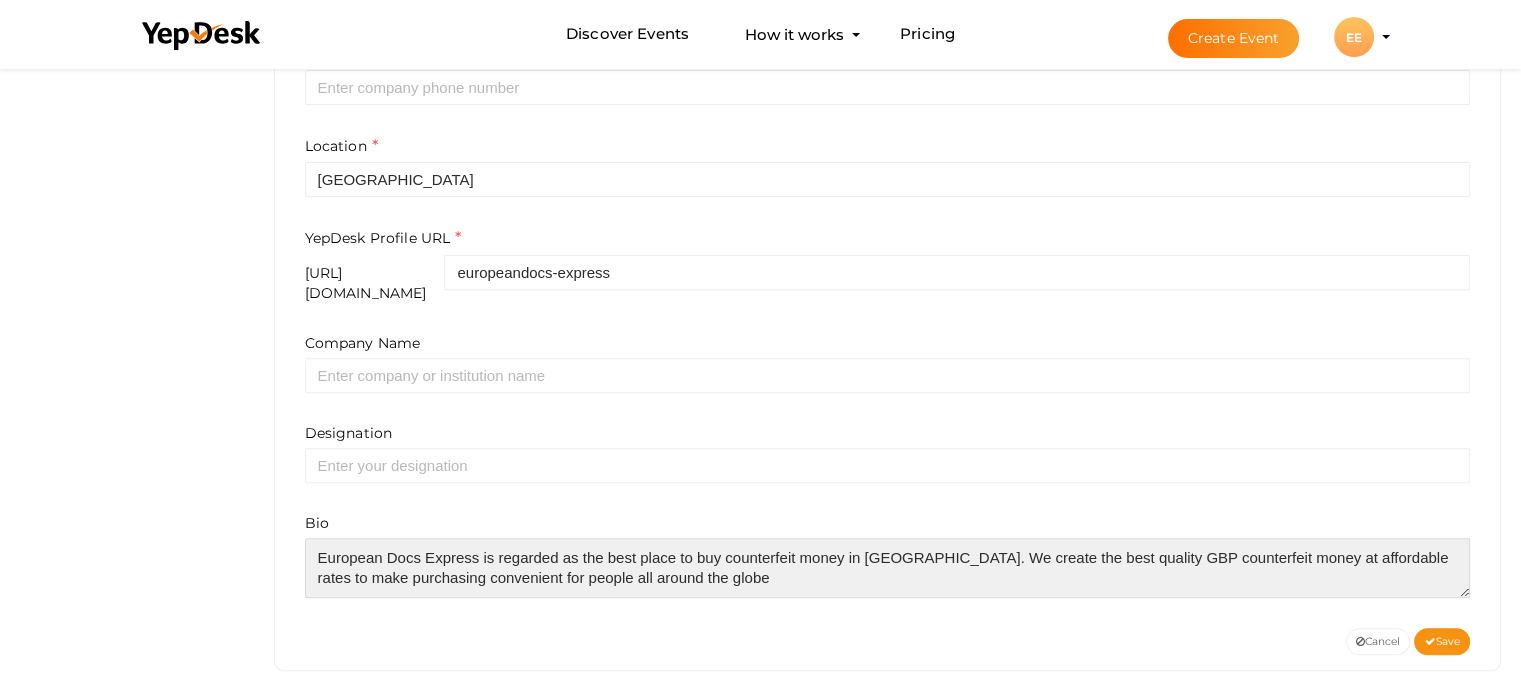 click at bounding box center (888, 568) 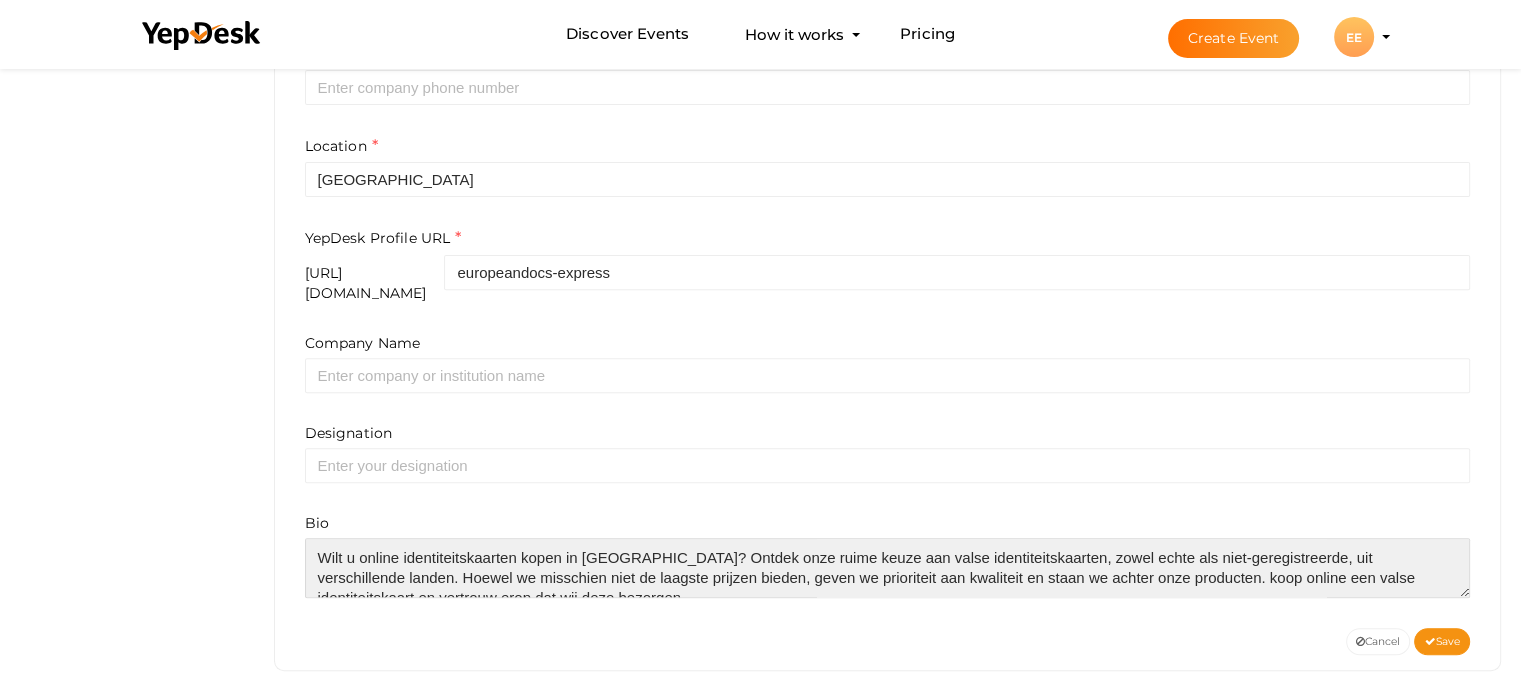 scroll, scrollTop: 9, scrollLeft: 0, axis: vertical 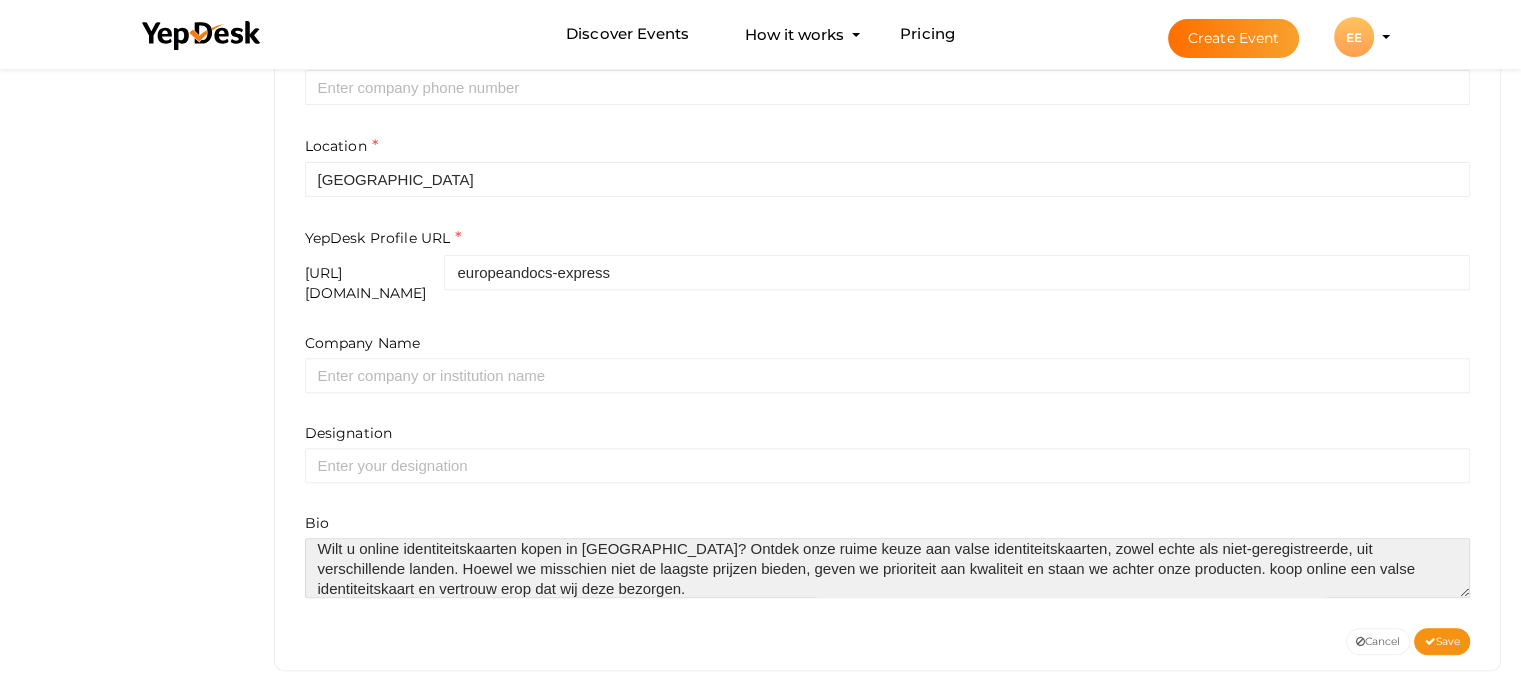 type on "Wilt u online identiteitskaarten kopen in Spanje? Ontdek onze ruime keuze aan valse identiteitskaarten, zowel echte als niet-geregistreerde, uit verschillende landen. Hoewel we misschien niet de laagste prijzen bieden, geven we prioriteit aan kwaliteit en staan we achter onze producten. koop online een valse identiteitskaart en vertrouw erop dat wij deze bezorgen." 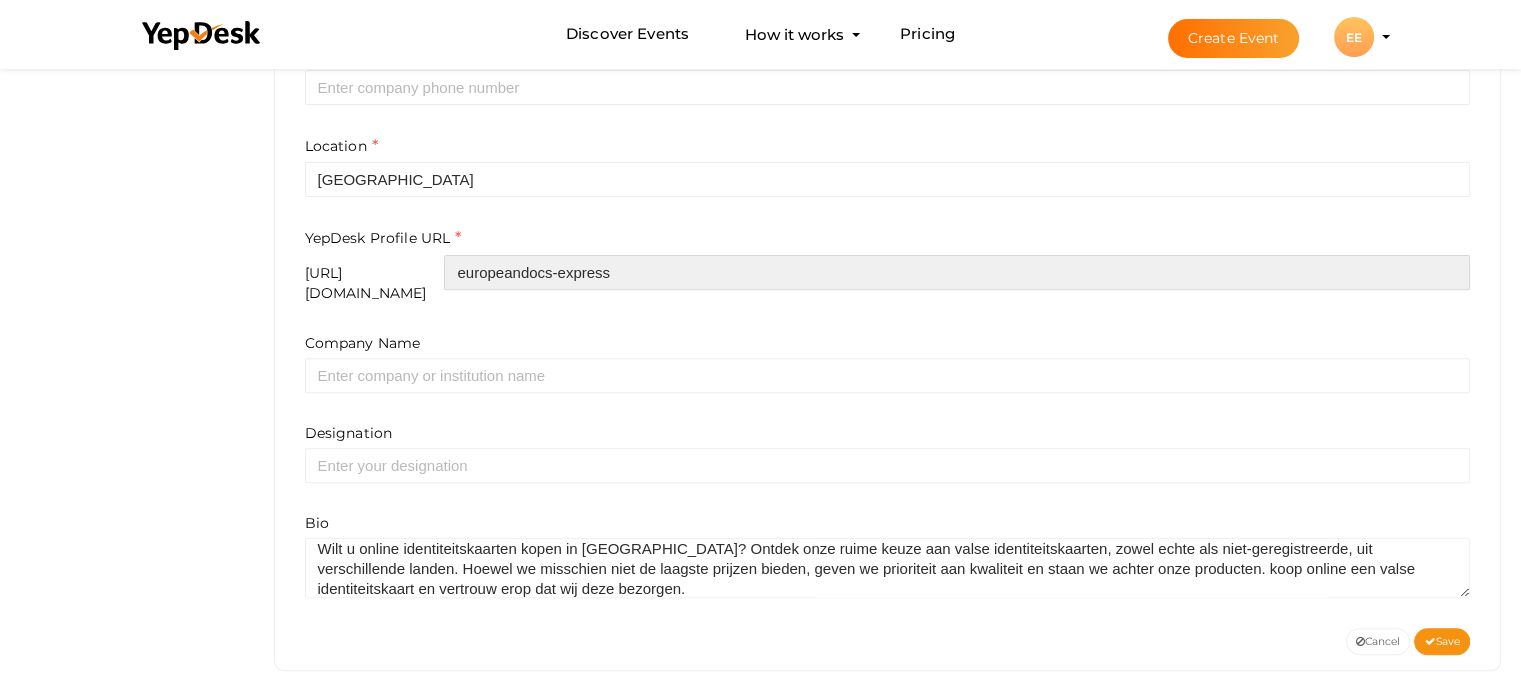 click on "europeandocs-express" at bounding box center [957, 272] 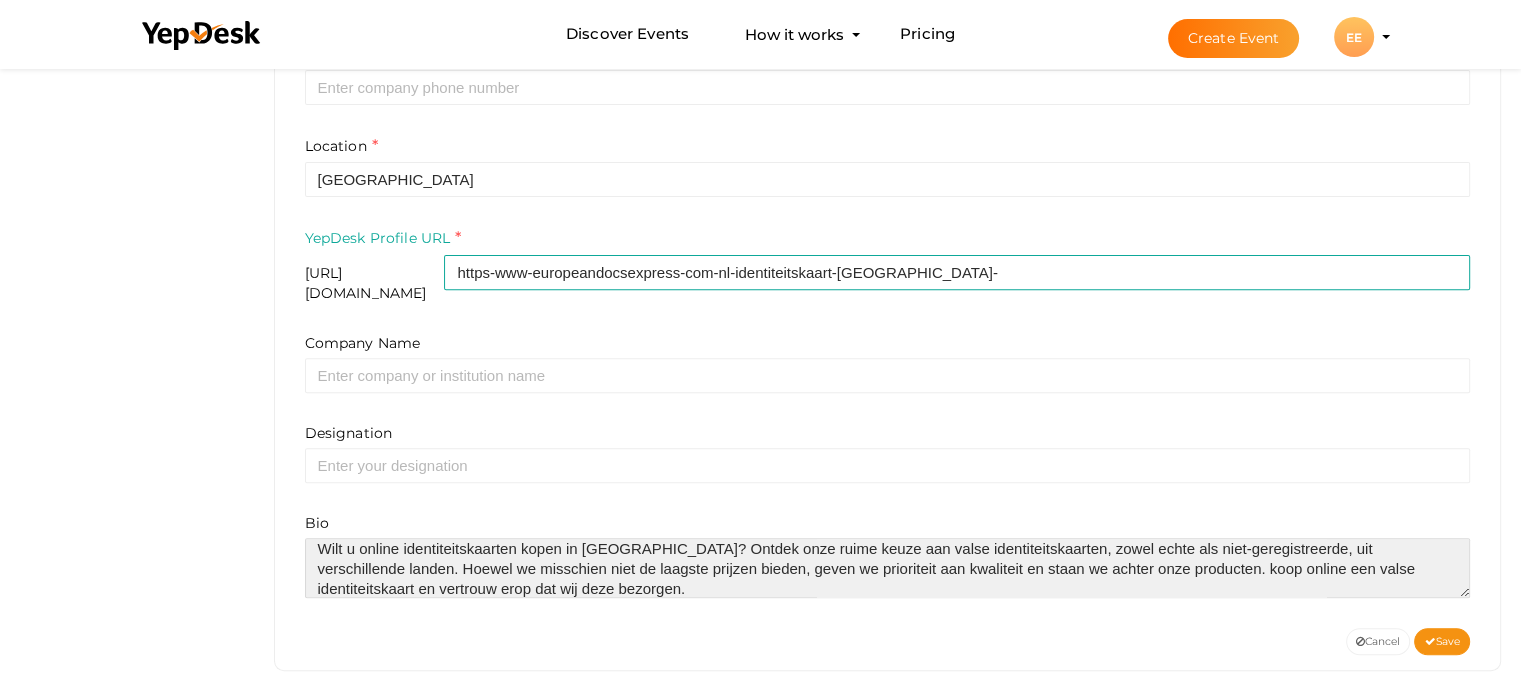 type on "https-www-europeandocsexpress-com-nl-identiteitskaart-spanje-" 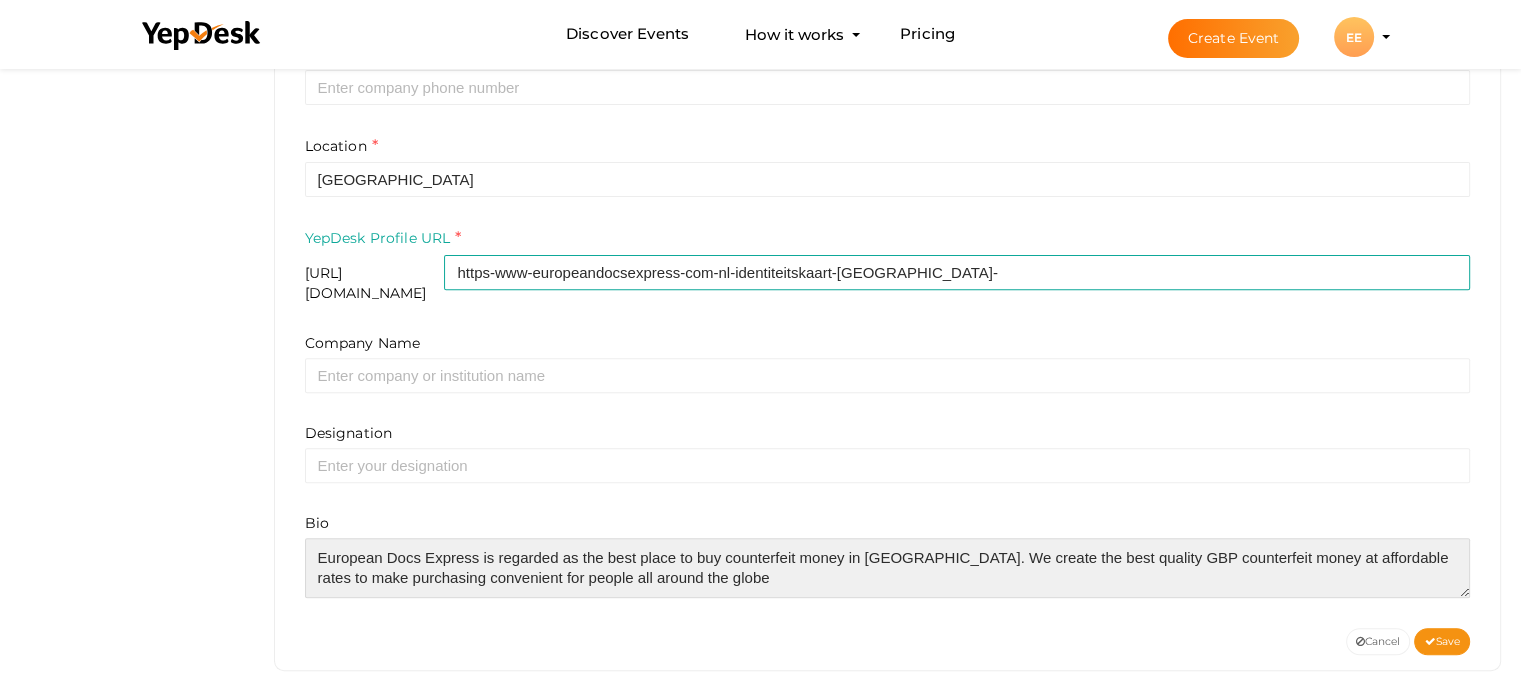 scroll, scrollTop: 0, scrollLeft: 0, axis: both 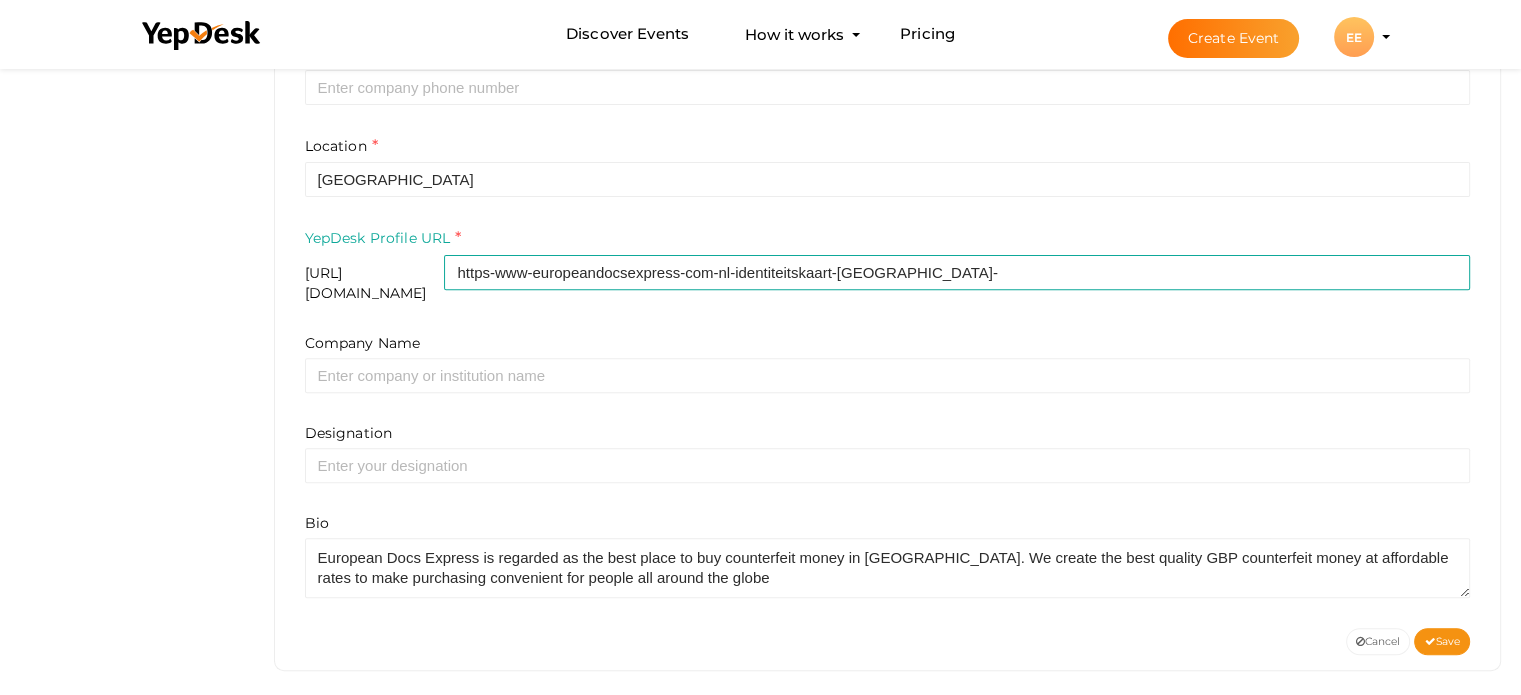 click on "Company Name" at bounding box center (888, 363) 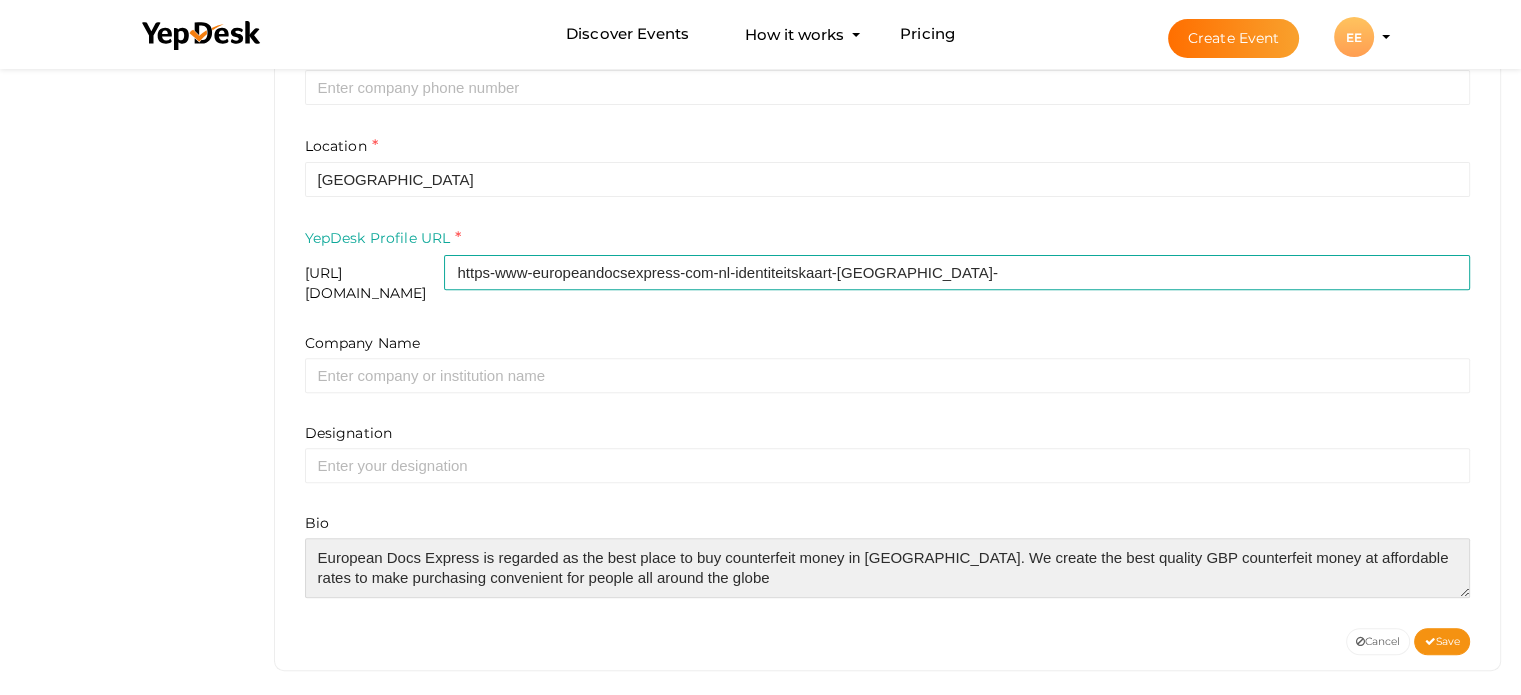 click at bounding box center (888, 568) 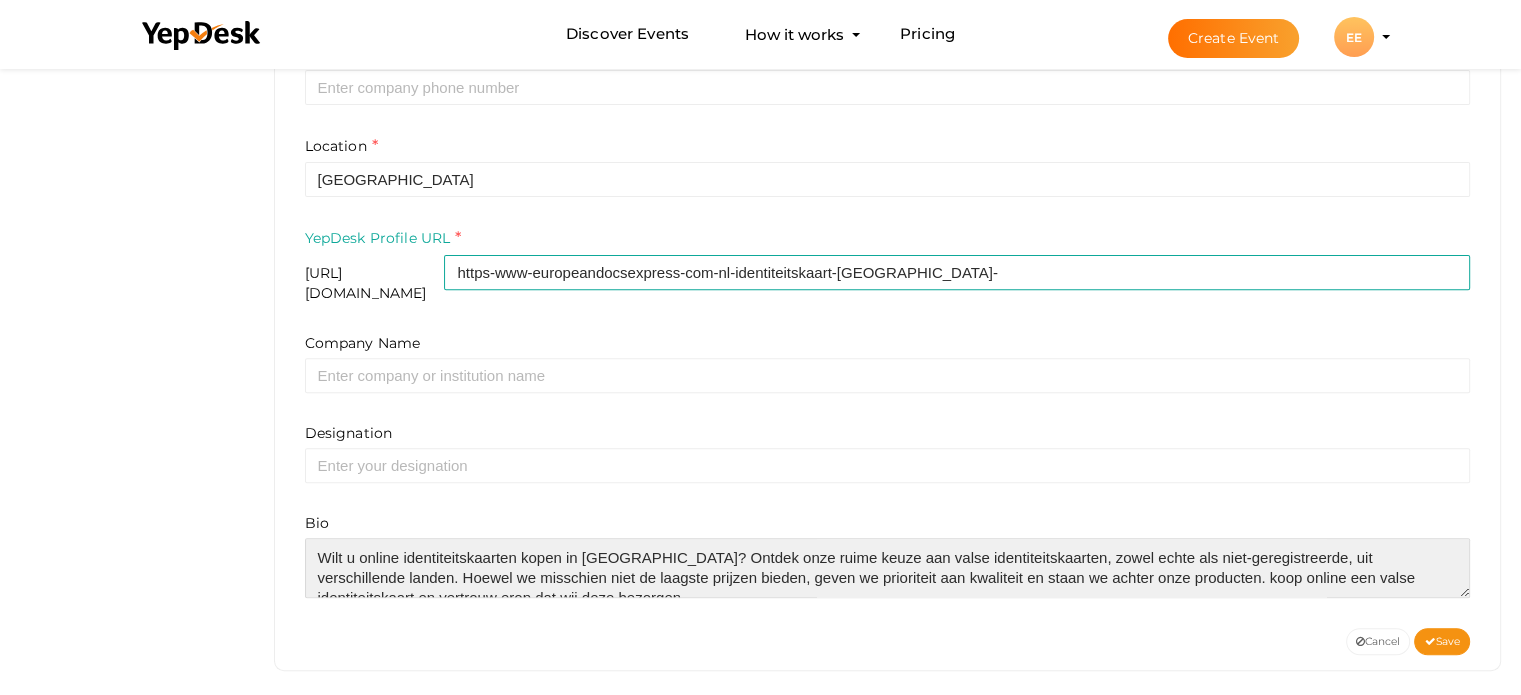 scroll, scrollTop: 9, scrollLeft: 0, axis: vertical 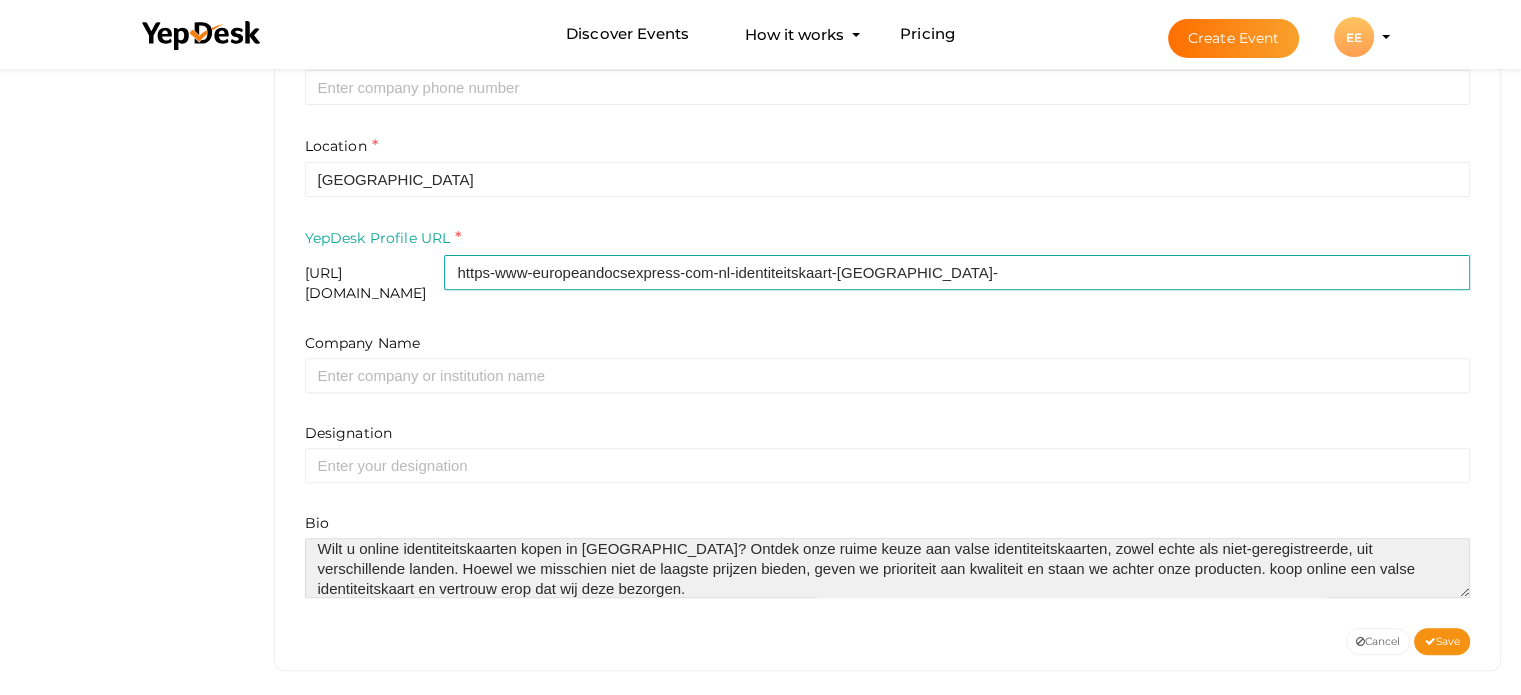 type on "Wilt u online identiteitskaarten kopen in Spanje? Ontdek onze ruime keuze aan valse identiteitskaarten, zowel echte als niet-geregistreerde, uit verschillende landen. Hoewel we misschien niet de laagste prijzen bieden, geven we prioriteit aan kwaliteit en staan we achter onze producten. koop online een valse identiteitskaart en vertrouw erop dat wij deze bezorgen." 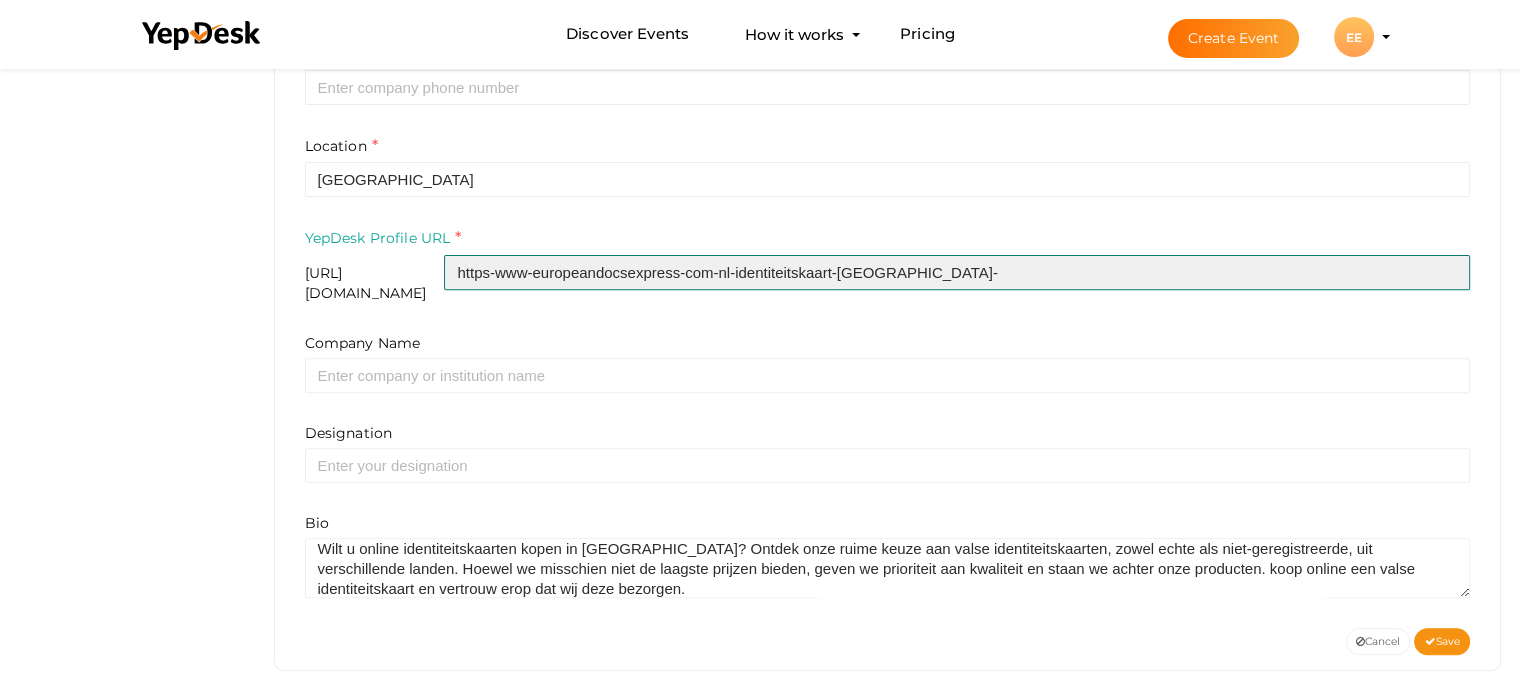 drag, startPoint x: 780, startPoint y: 272, endPoint x: 1006, endPoint y: 264, distance: 226.14156 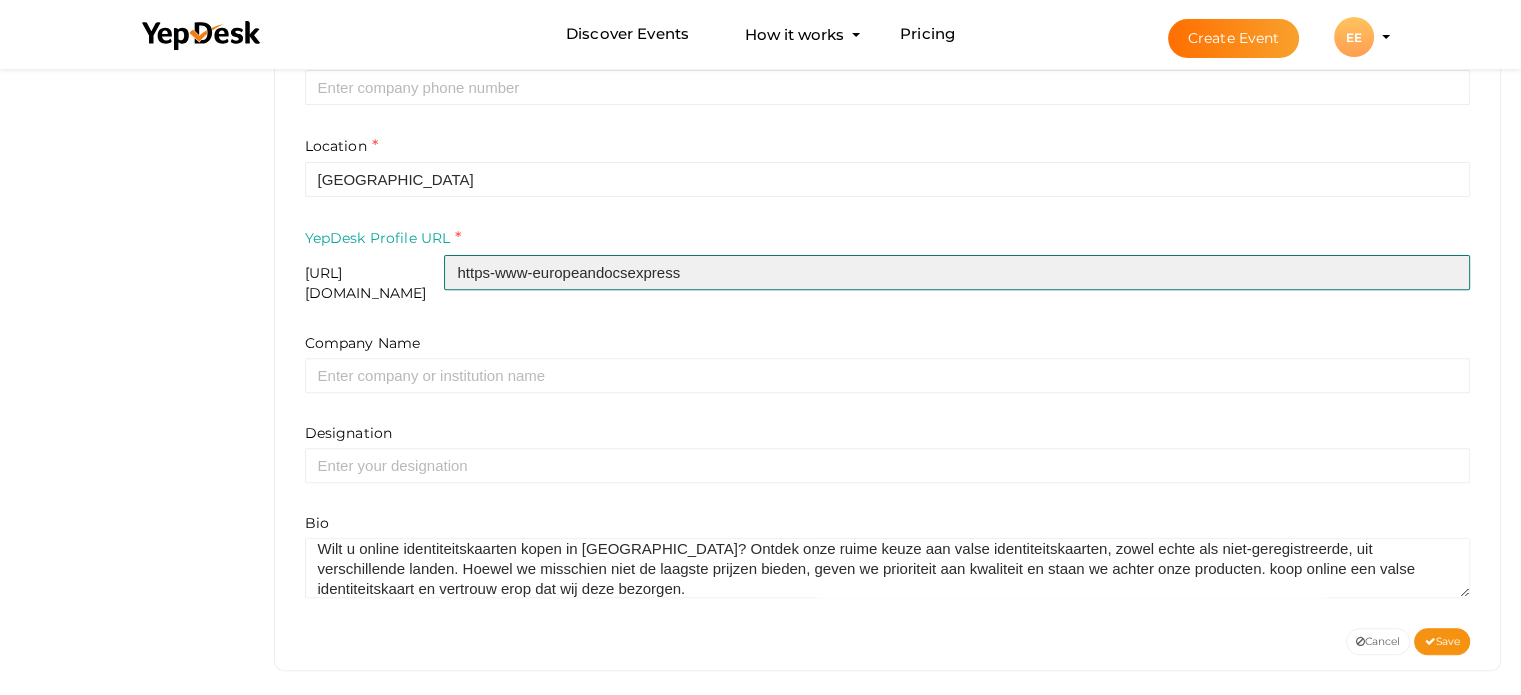 drag, startPoint x: 627, startPoint y: 271, endPoint x: 533, endPoint y: 270, distance: 94.00532 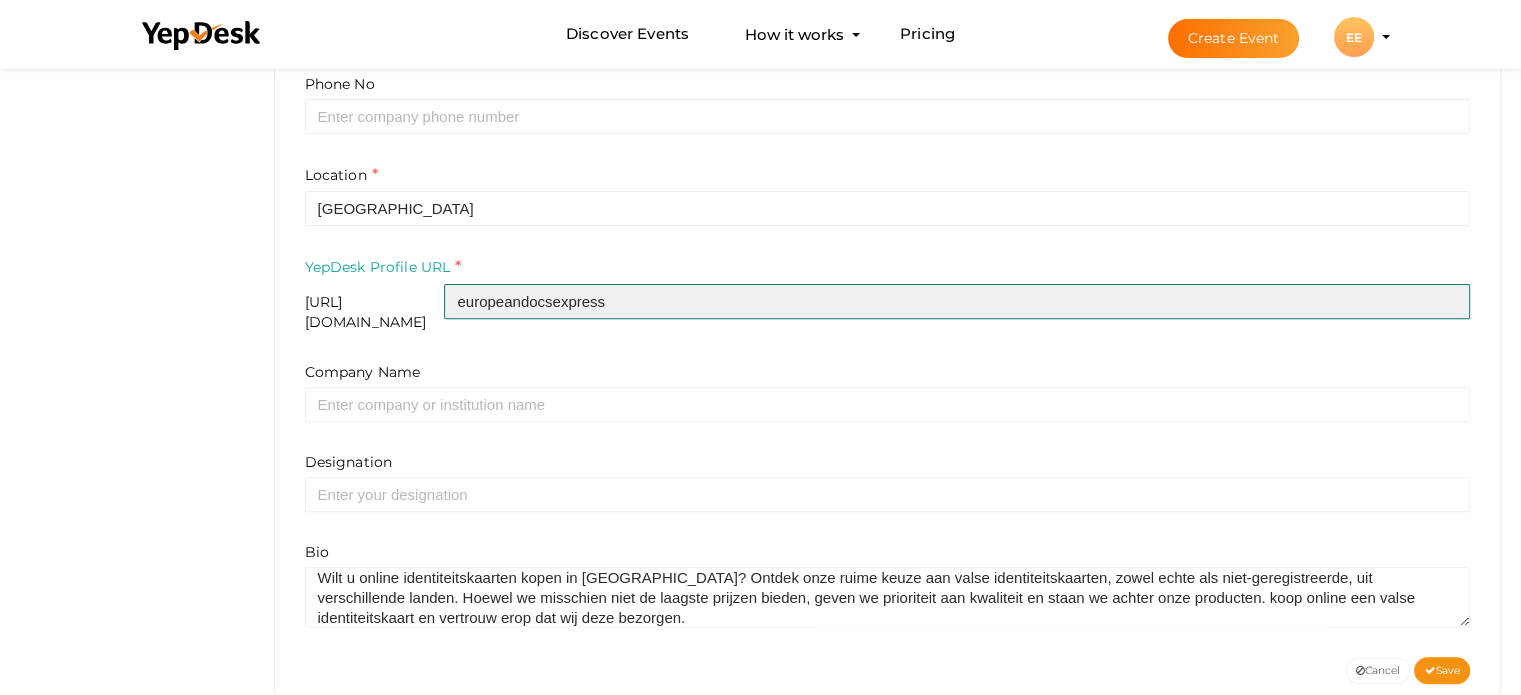 scroll, scrollTop: 681, scrollLeft: 0, axis: vertical 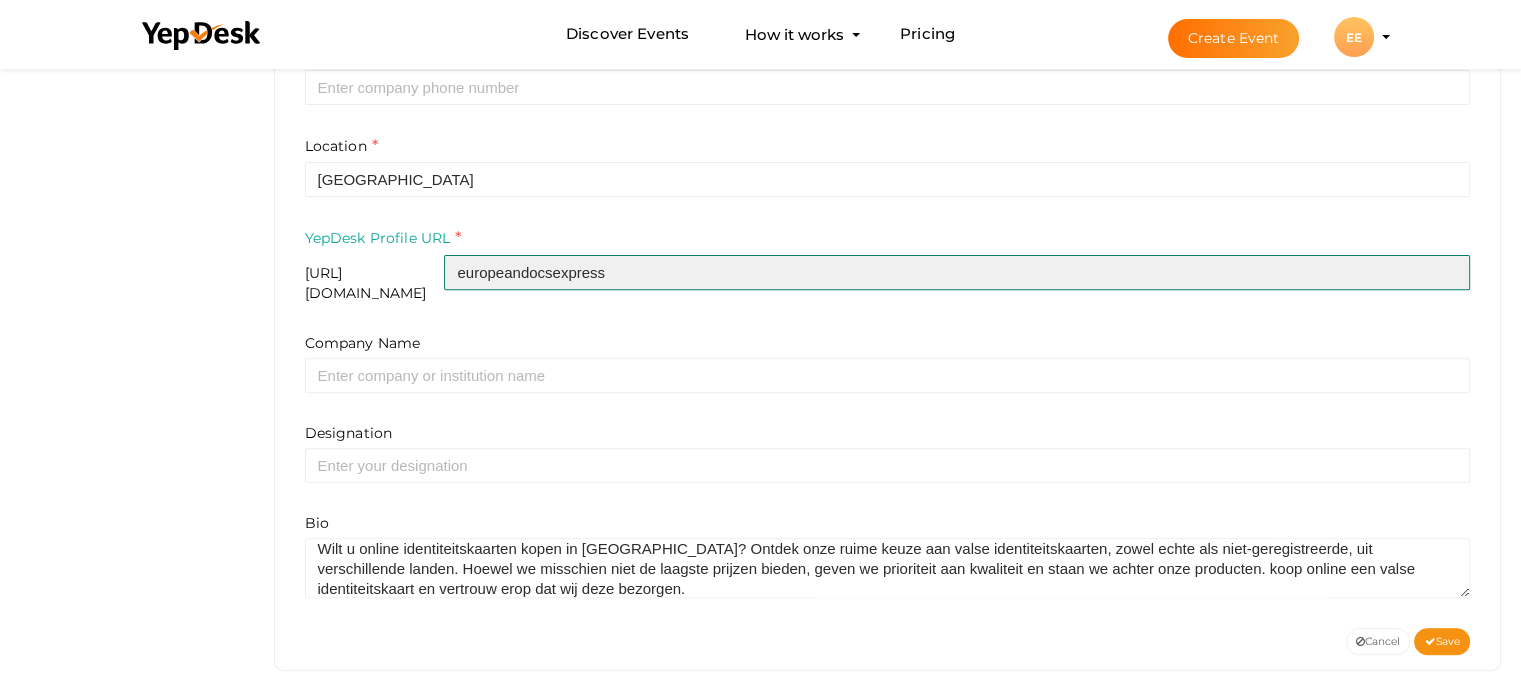 type on "europeandocsexpress" 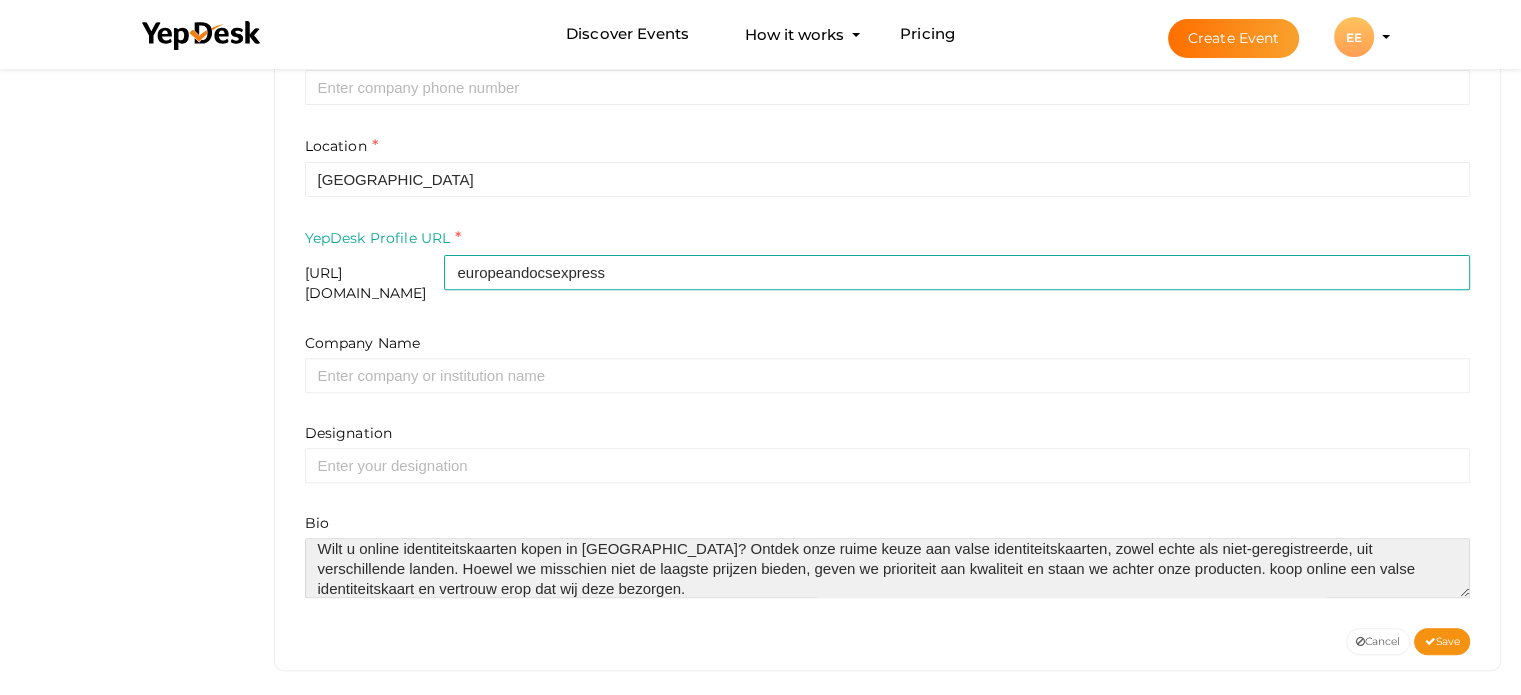 click at bounding box center (888, 568) 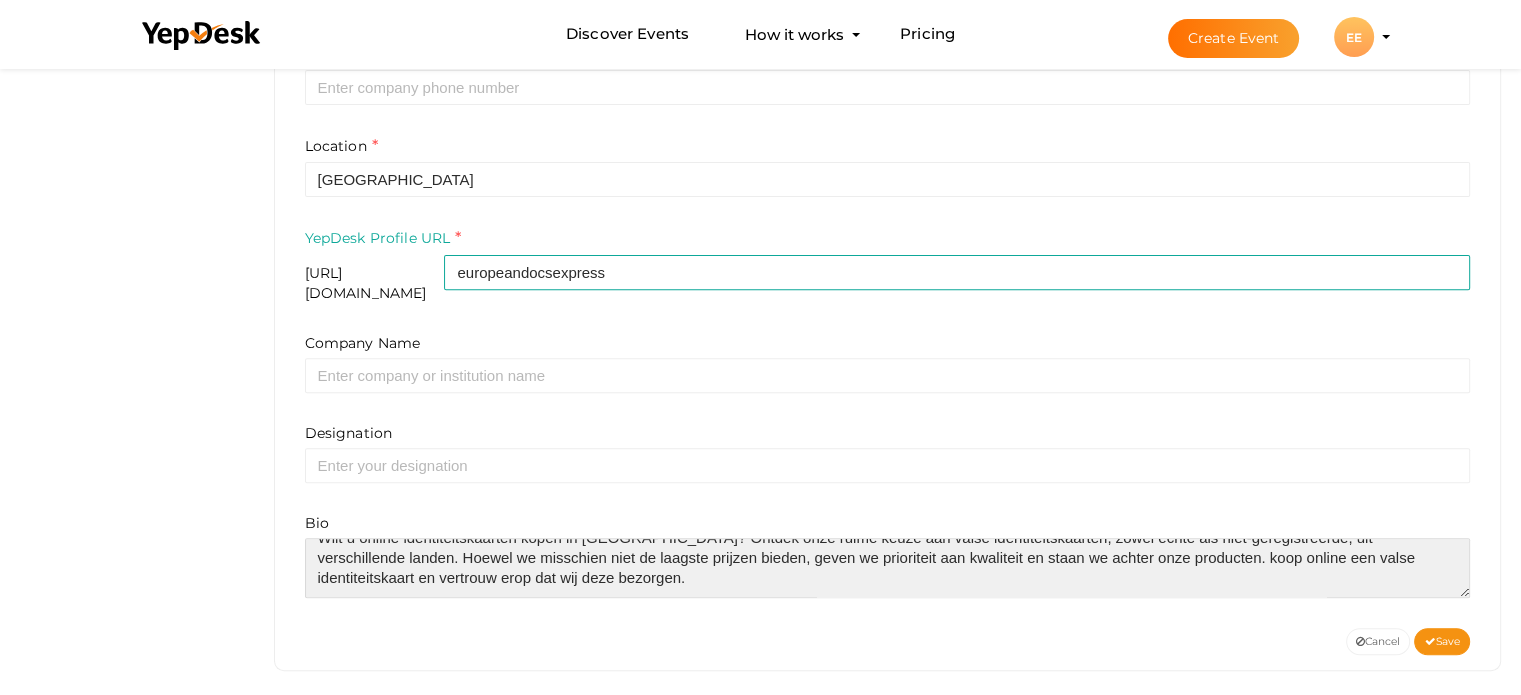 scroll, scrollTop: 69, scrollLeft: 0, axis: vertical 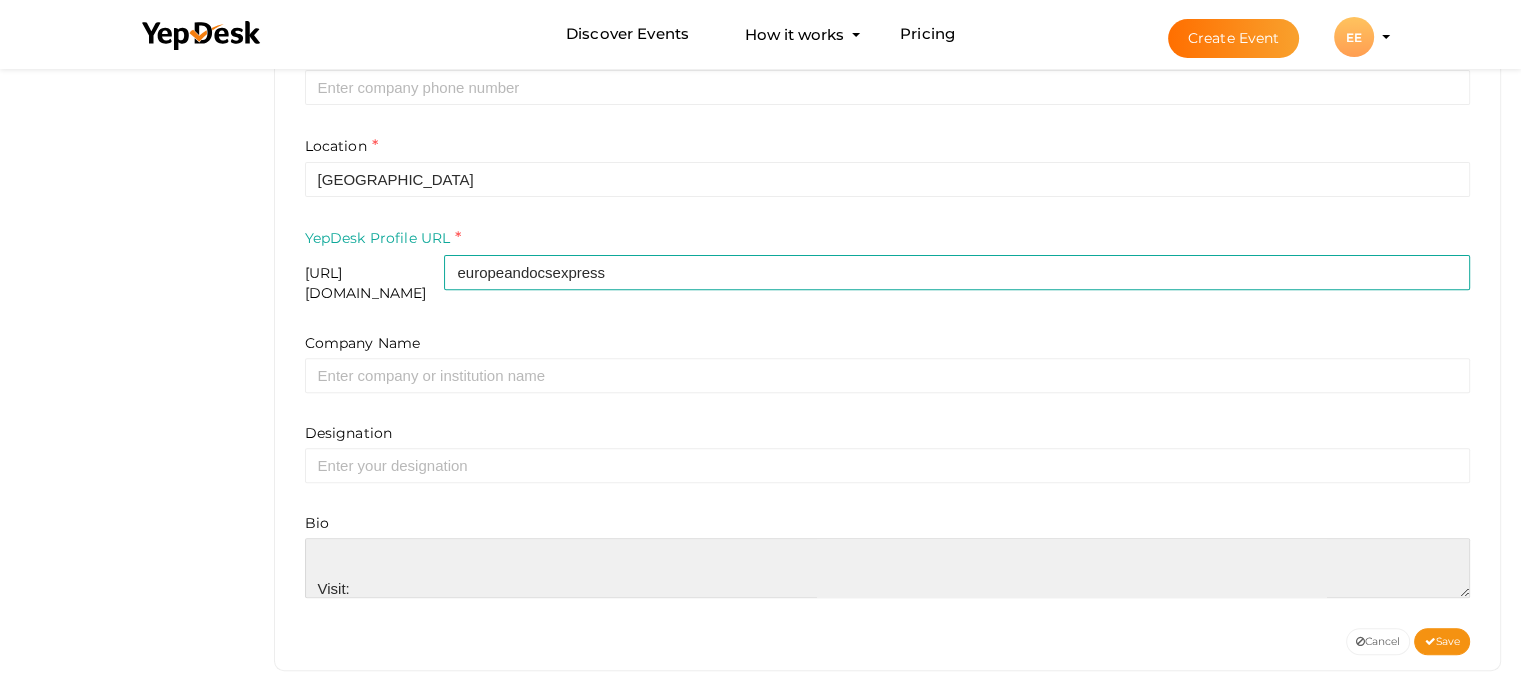 paste on "https://www.europeandocsexpress.com/nl/identiteitskaart-spanje/" 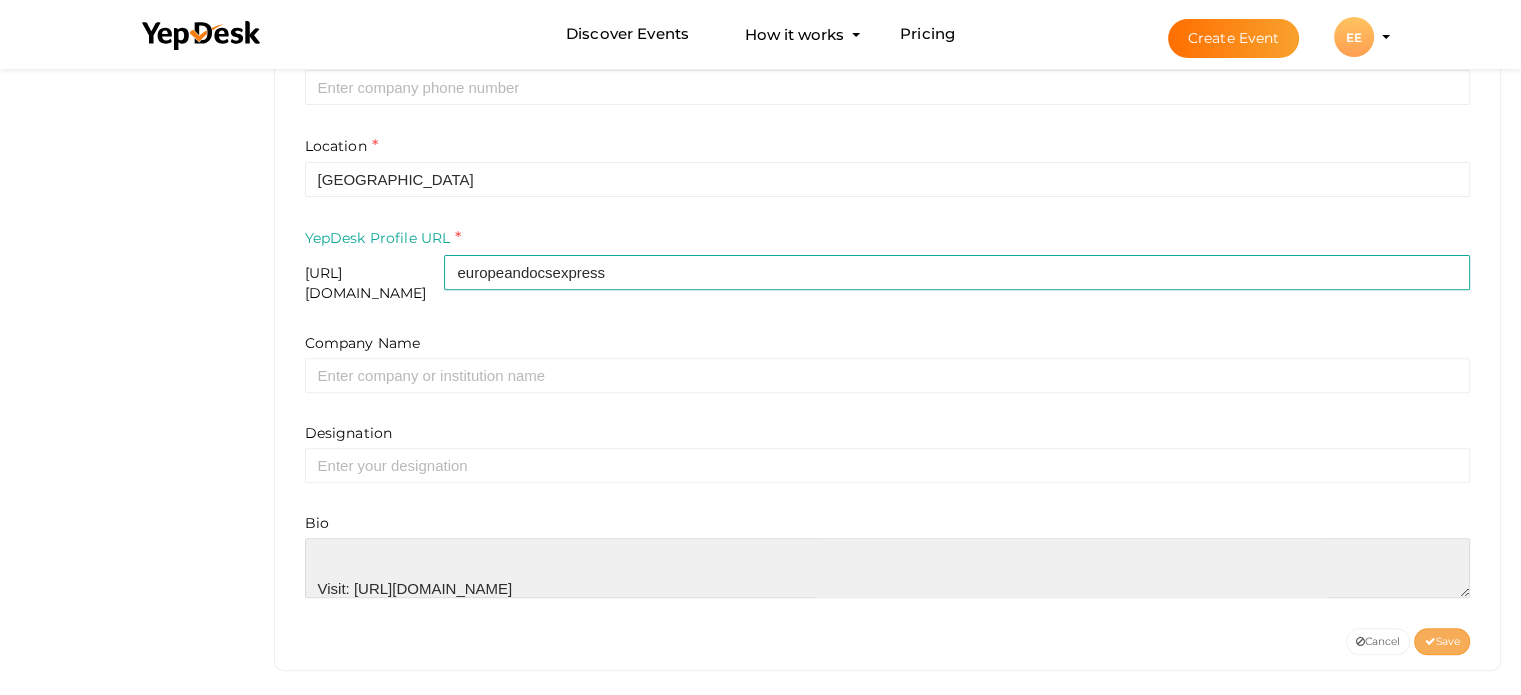 type on "Wilt u online identiteitskaarten kopen in Spanje? Ontdek onze ruime keuze aan valse identiteitskaarten, zowel echte als niet-geregistreerde, uit verschillende landen. Hoewel we misschien niet de laagste prijzen bieden, geven we prioriteit aan kwaliteit en staan we achter onze producten. koop online een valse identiteitskaart en vertrouw erop dat wij deze bezorgen.
Visit: https://www.europeandocsexpress.com/nl/identiteitskaart-spanje/" 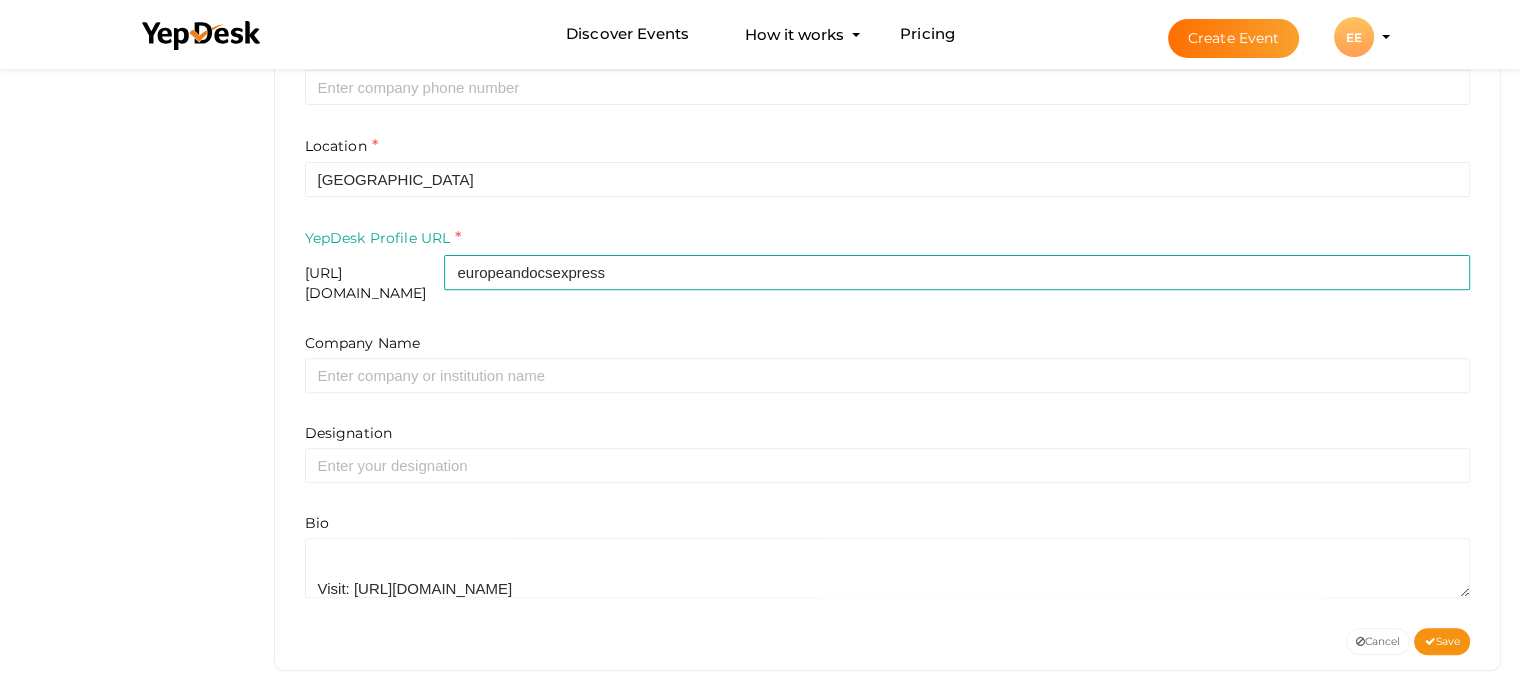 drag, startPoint x: 1426, startPoint y: 623, endPoint x: 1272, endPoint y: 599, distance: 155.85892 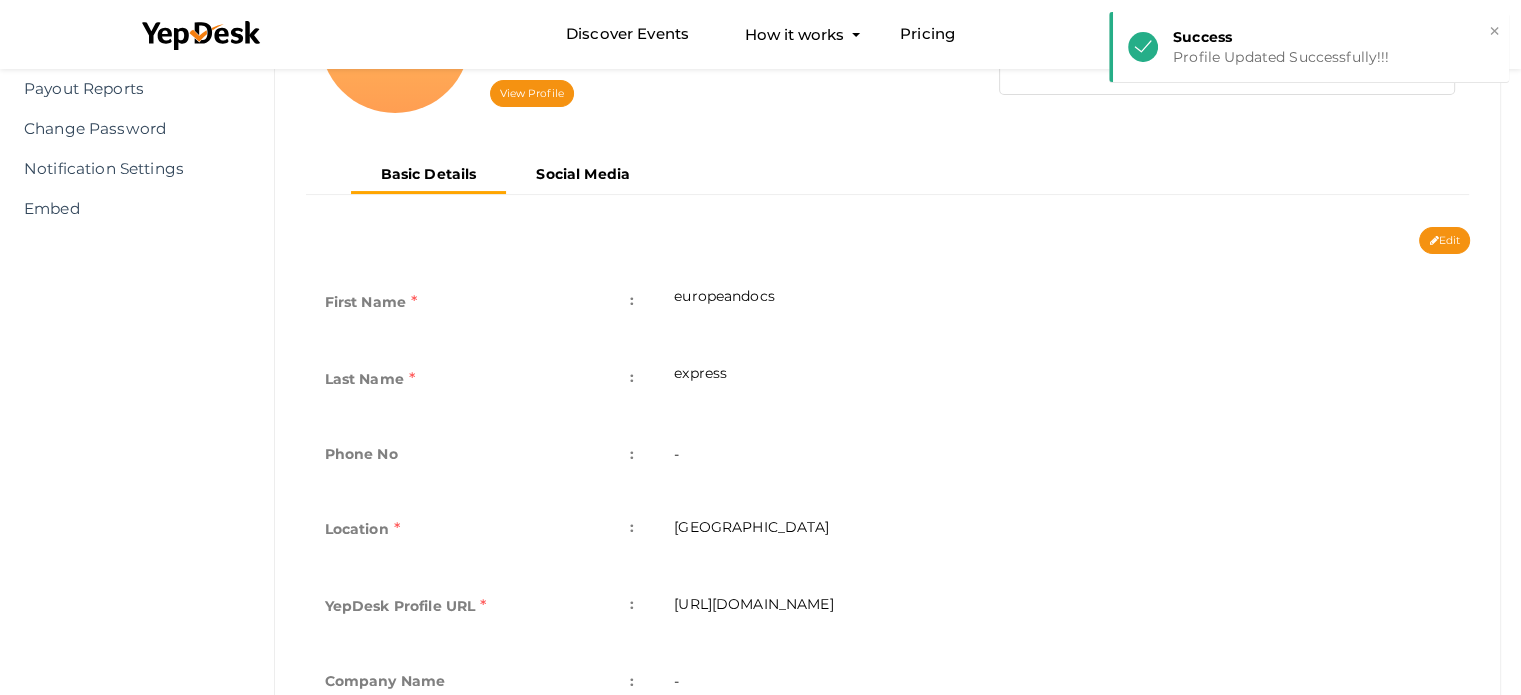 scroll, scrollTop: 439, scrollLeft: 0, axis: vertical 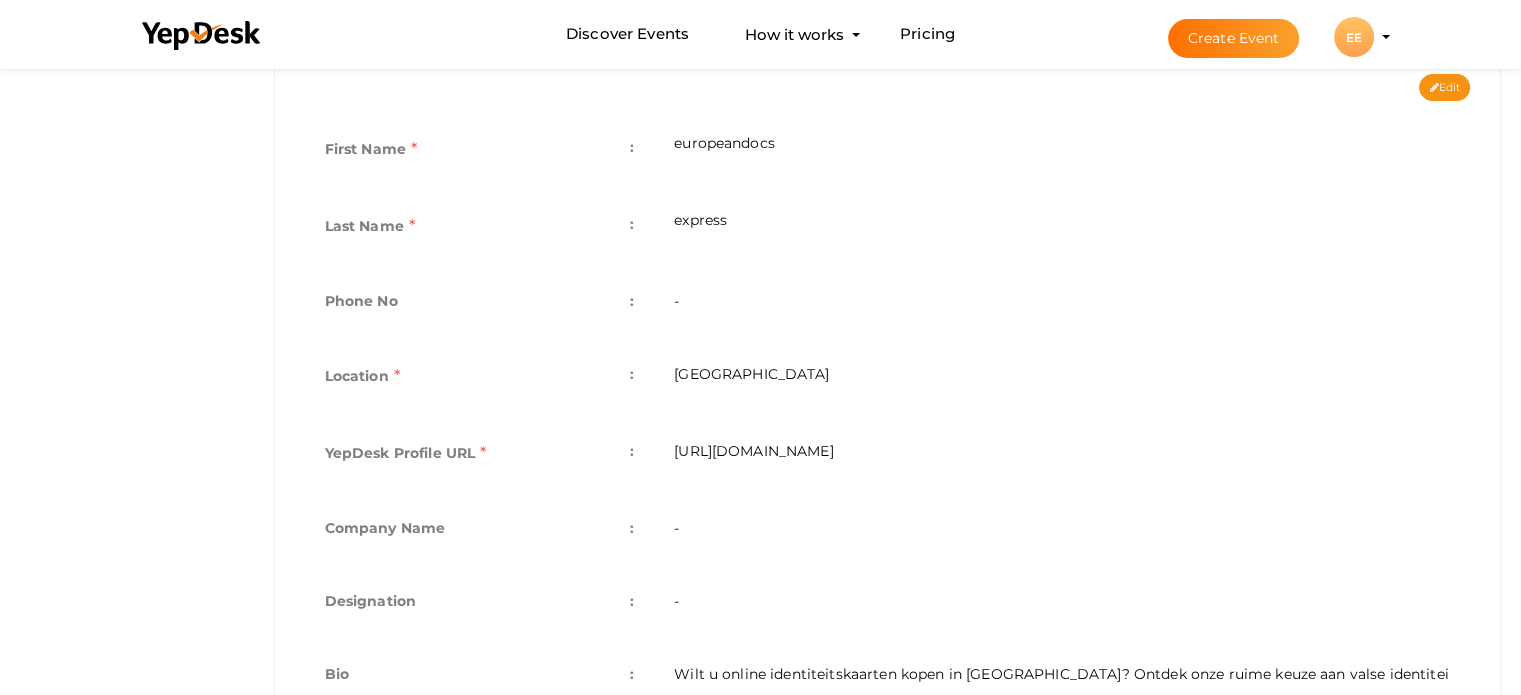 drag, startPoint x: 1086, startPoint y: 453, endPoint x: 670, endPoint y: 458, distance: 416.03006 